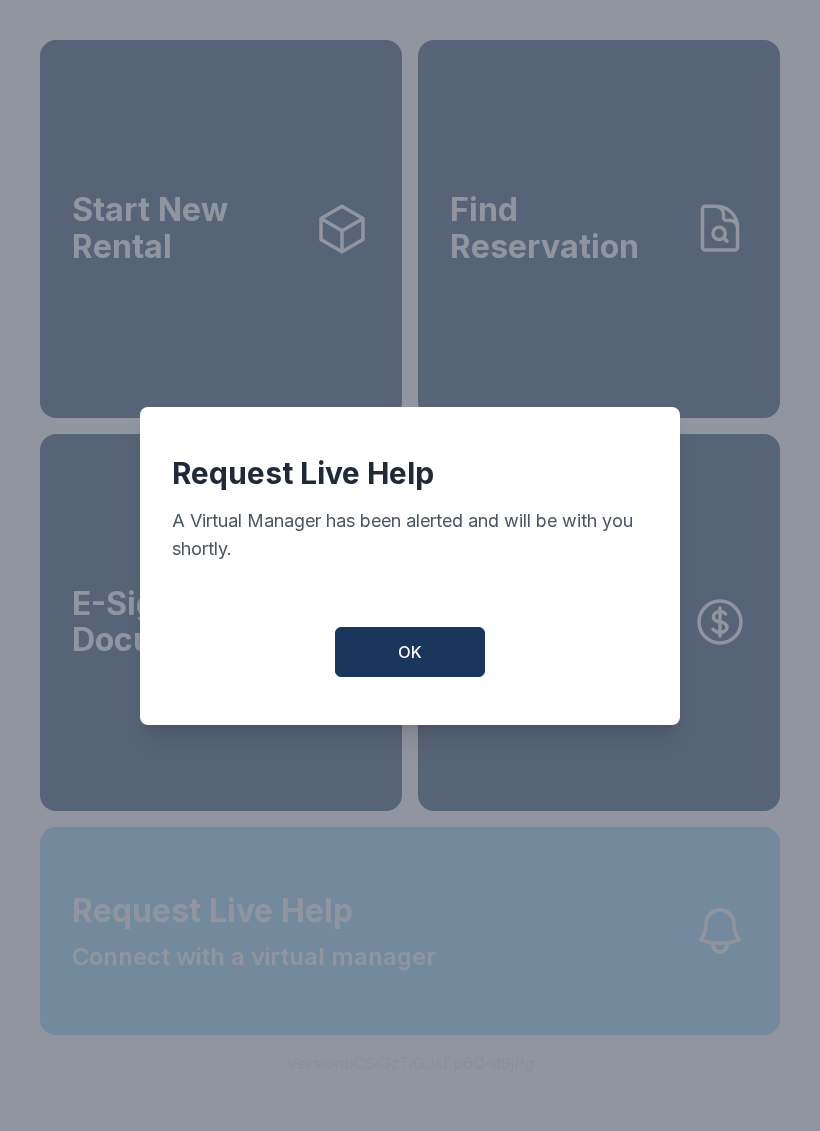 scroll, scrollTop: 0, scrollLeft: 0, axis: both 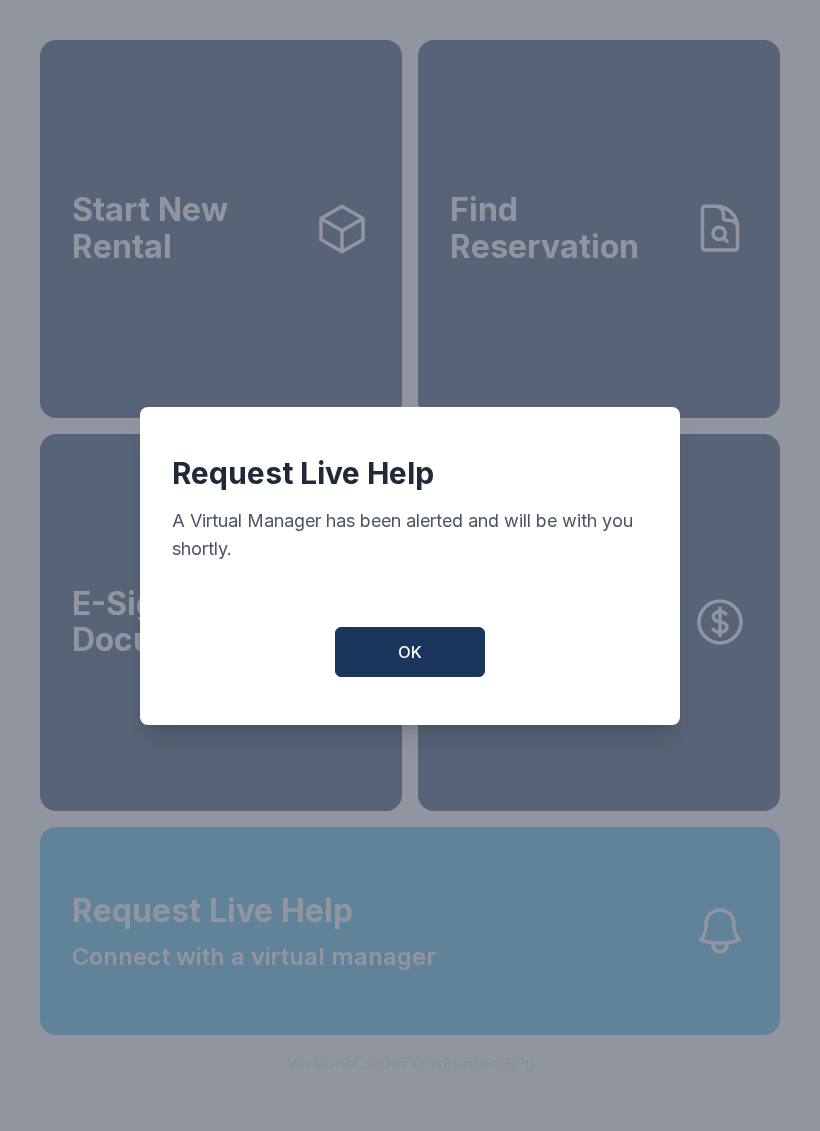 click on "OK" at bounding box center (410, 652) 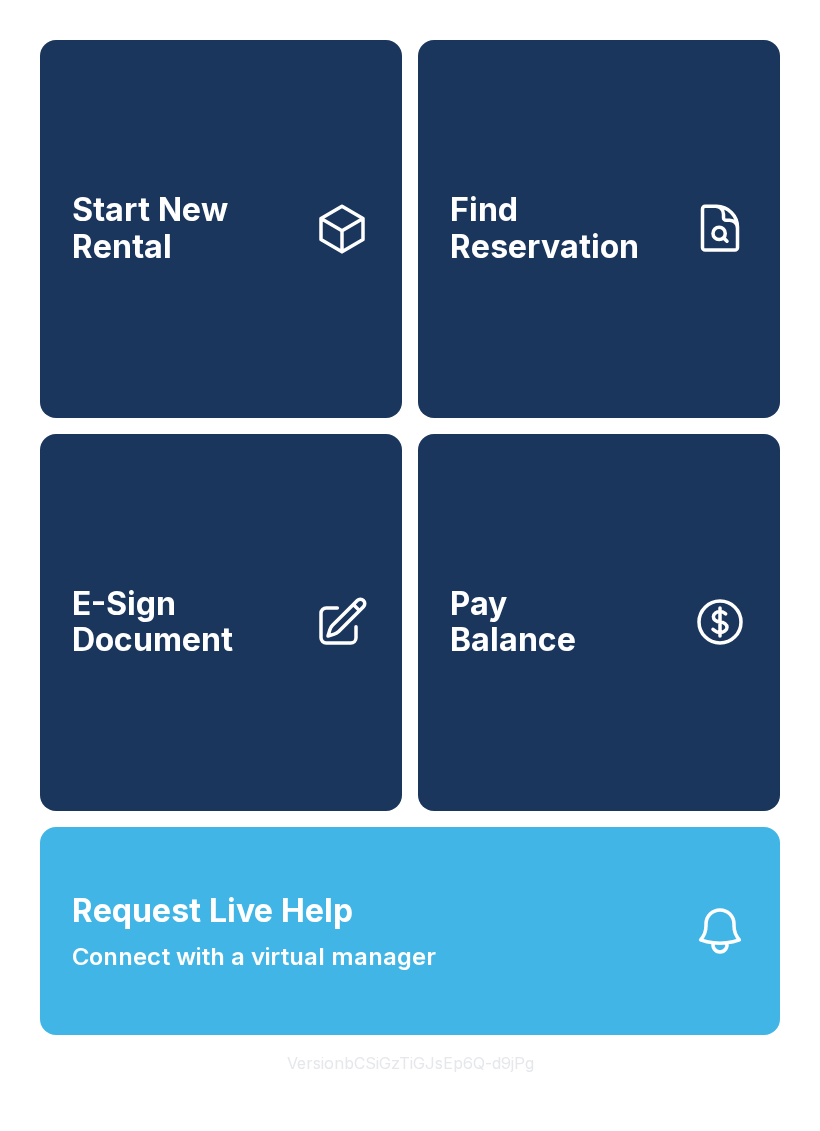 click on "Request Live Help Connect with a virtual manager" at bounding box center [410, 931] 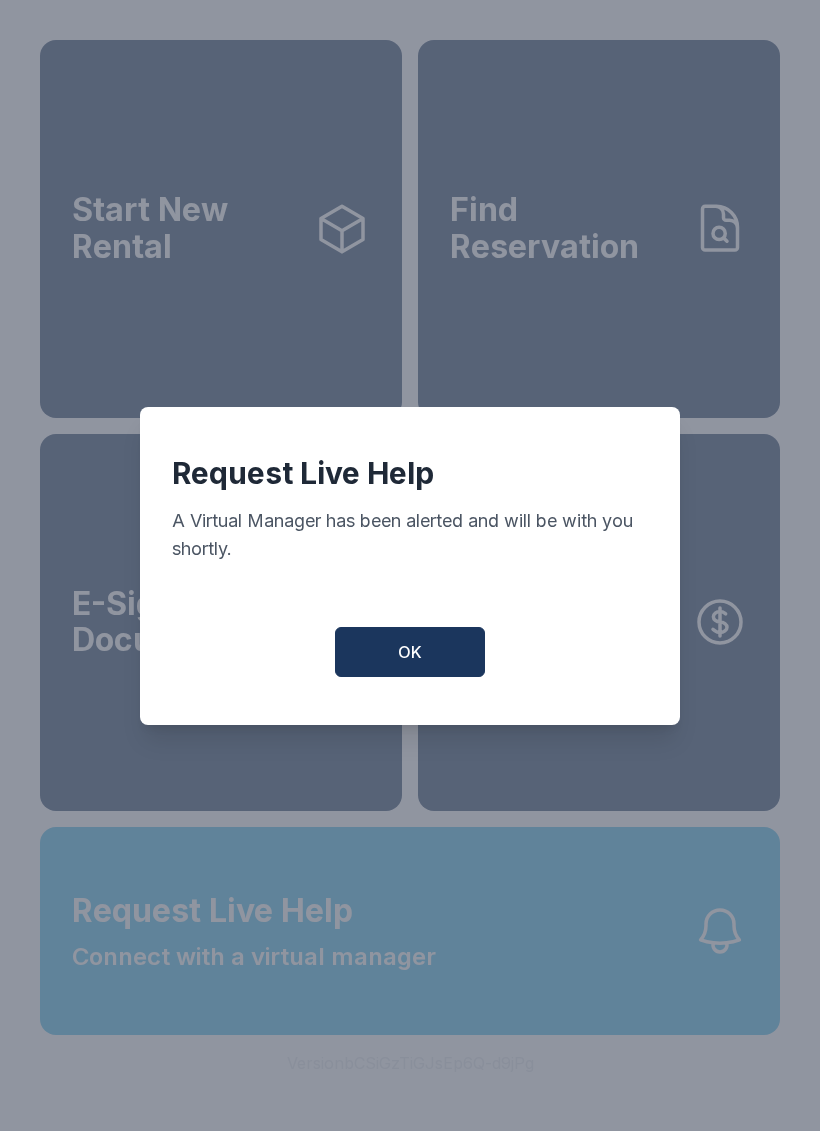 click on "OK" at bounding box center (410, 652) 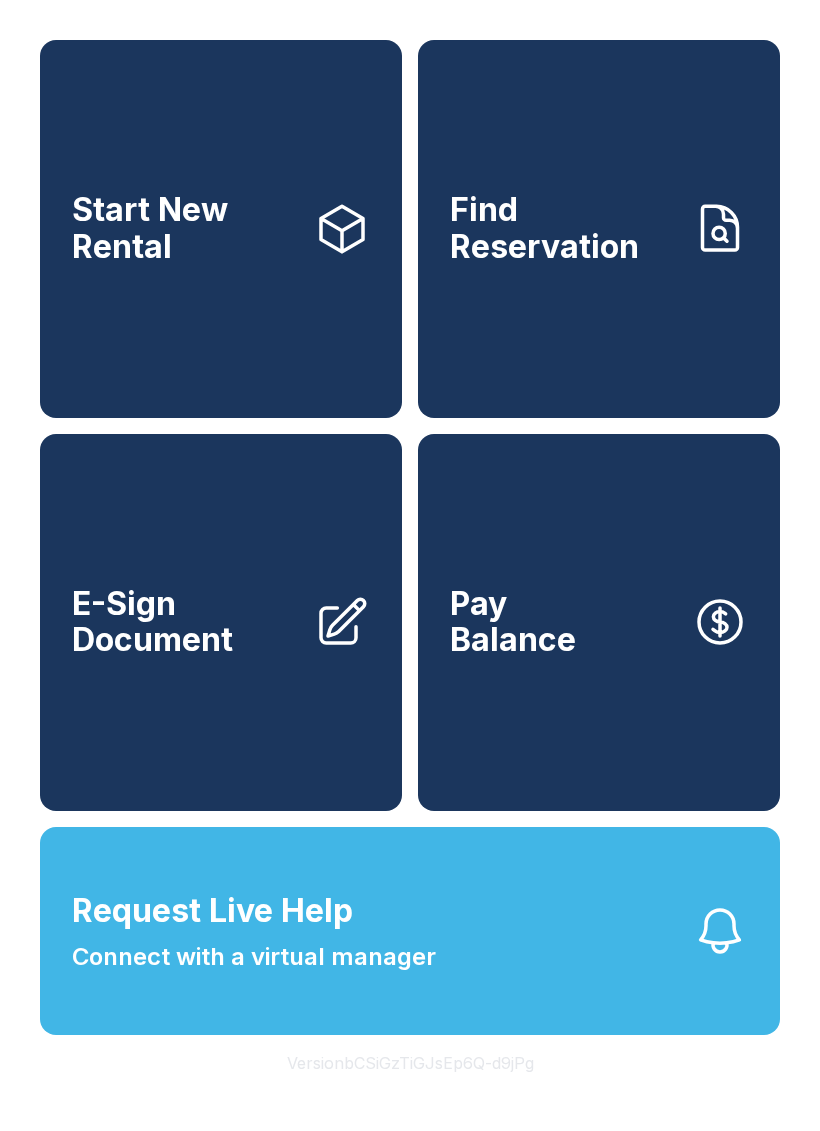 click on "Request Live Help" at bounding box center [212, 911] 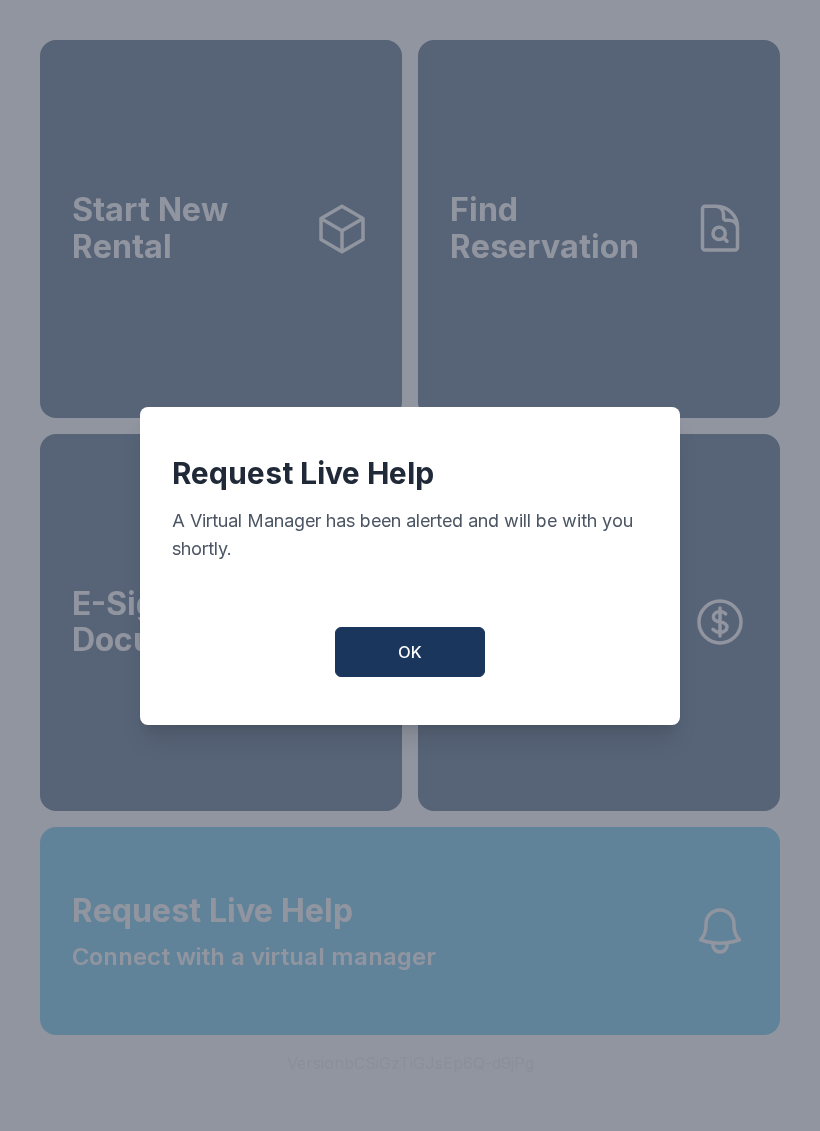 click on "OK" at bounding box center [410, 652] 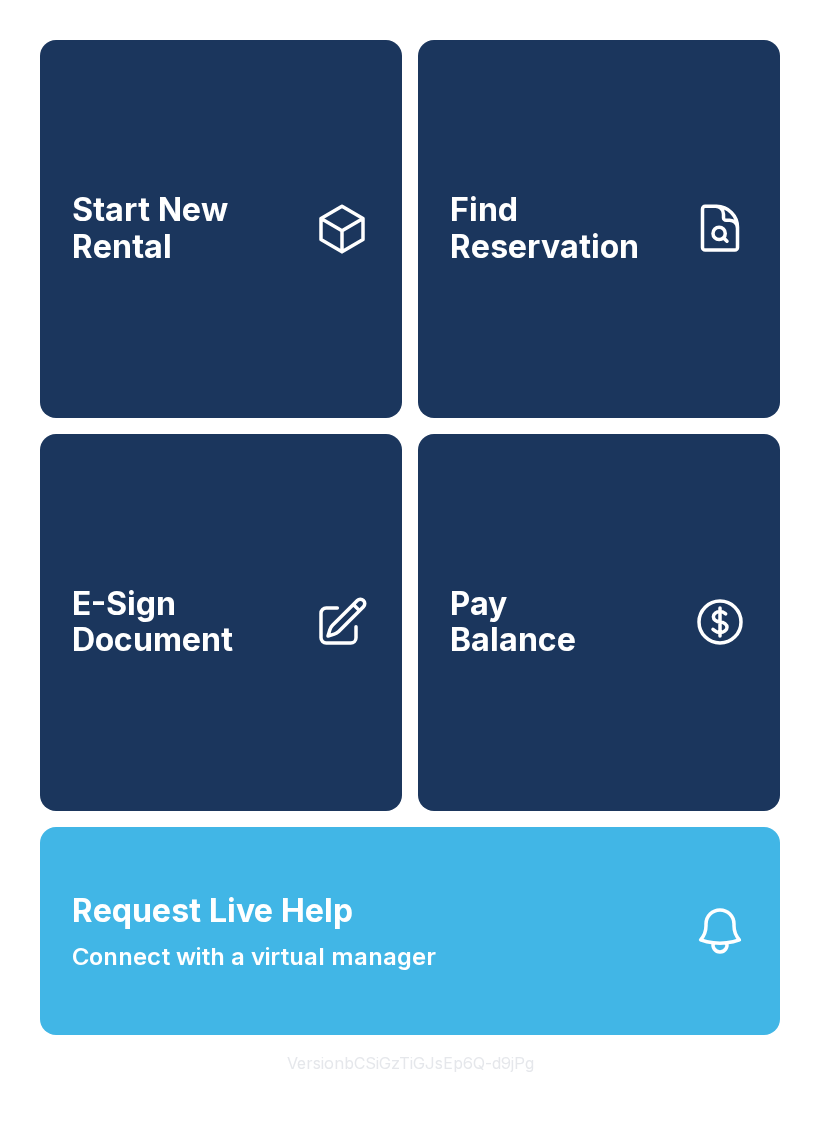 click on "Request Live Help Connect with a virtual manager" at bounding box center (410, 931) 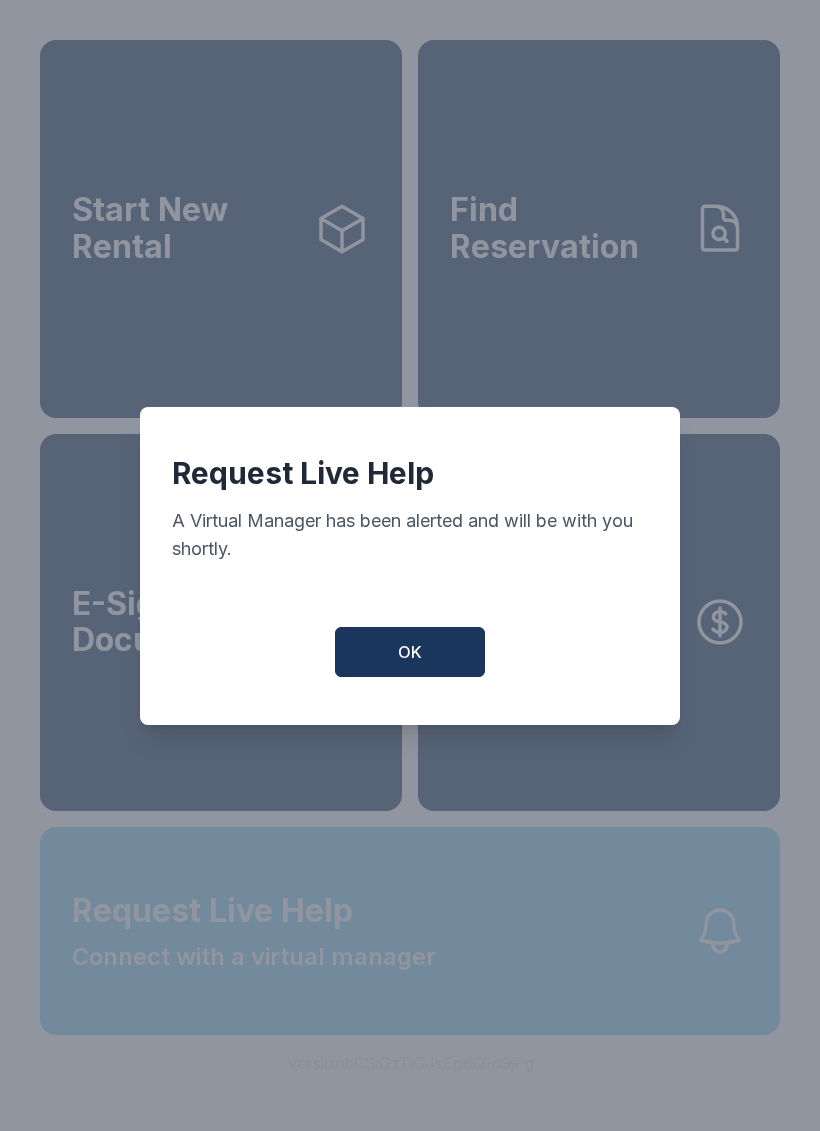 click on "OK" at bounding box center (410, 652) 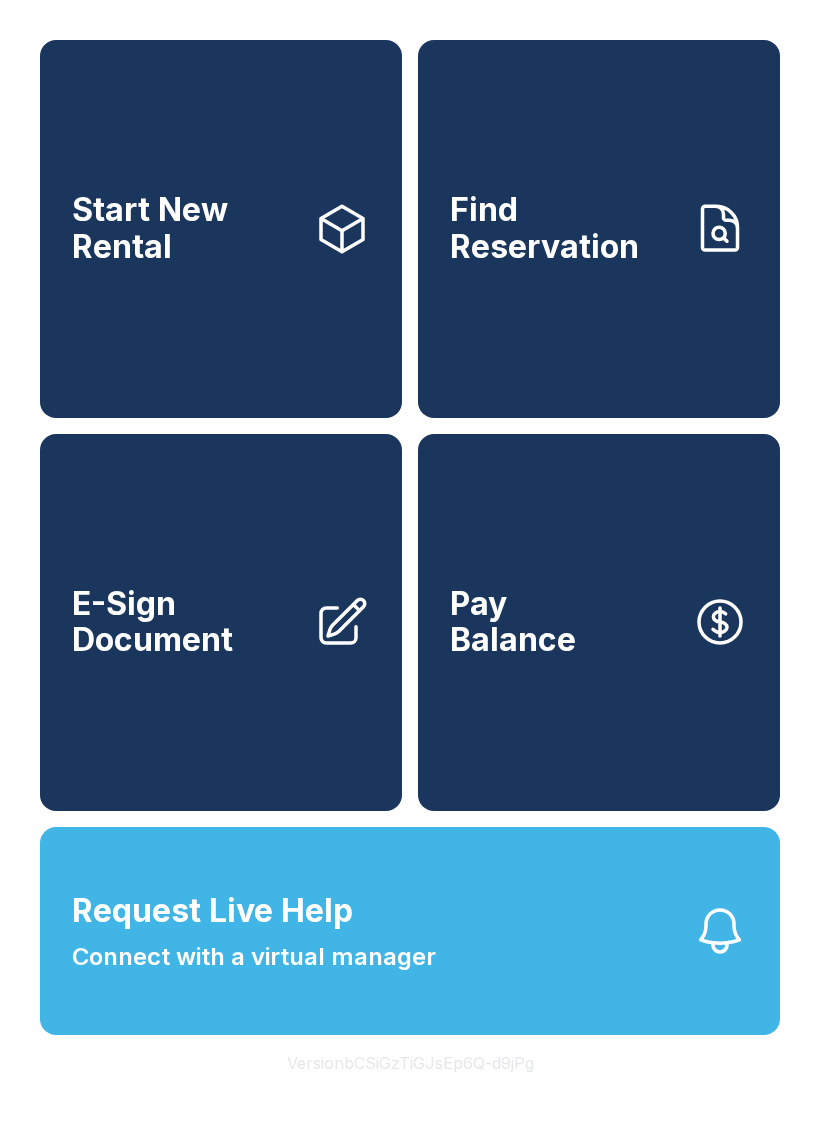 click on "Pay  Balance" at bounding box center [599, 623] 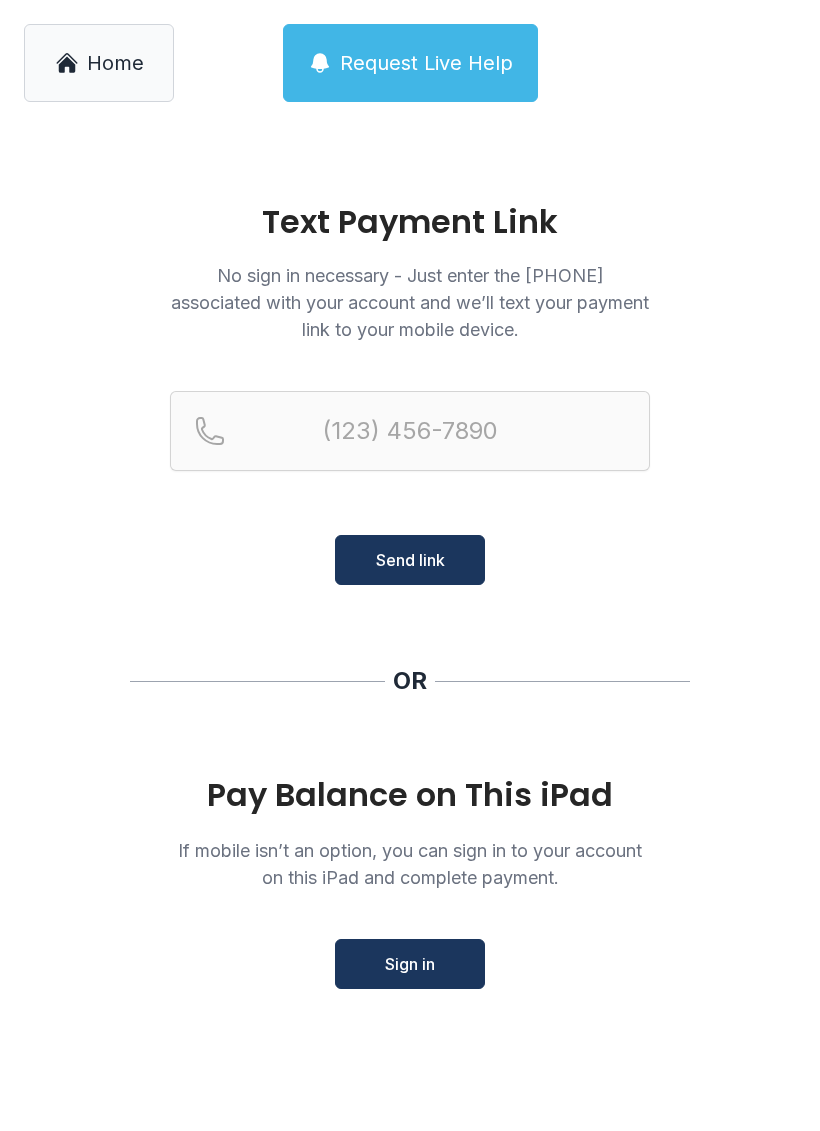 click on "Sign in" at bounding box center [410, 964] 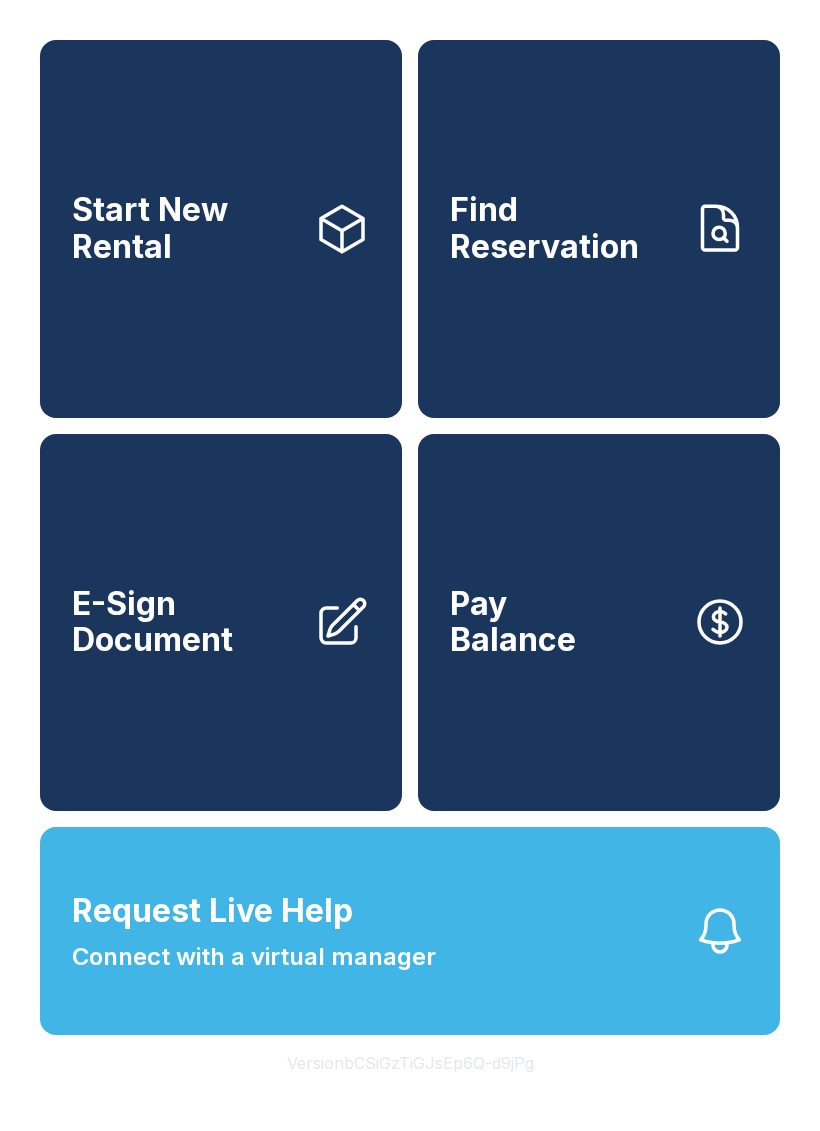 click on "Find Reservation" at bounding box center (599, 229) 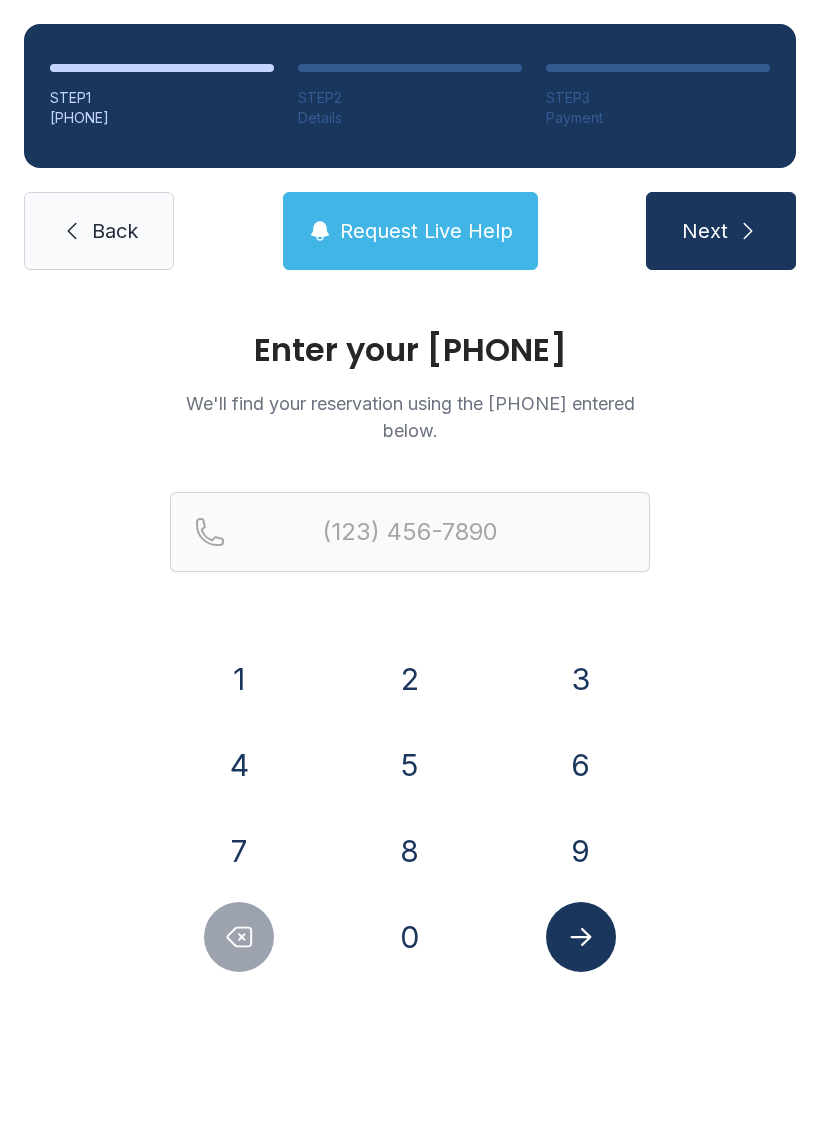 click on "Back" at bounding box center (99, 231) 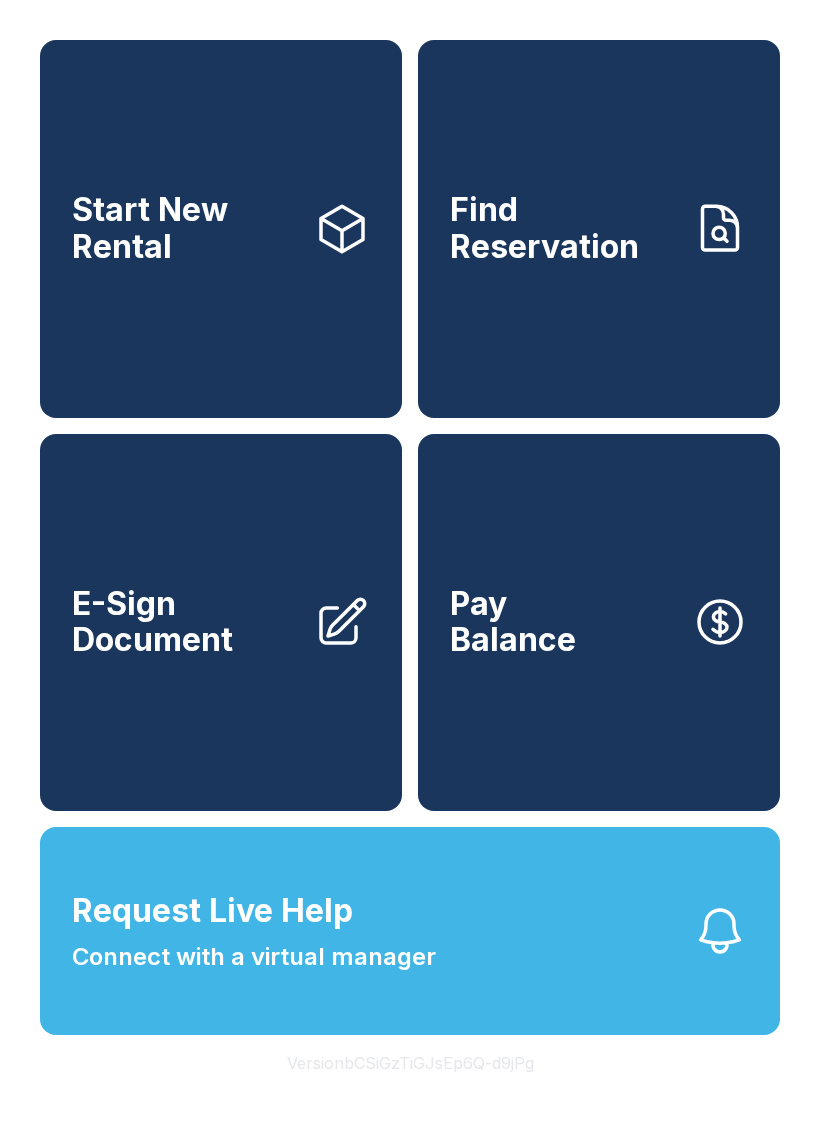 click on "Find Reservation" at bounding box center (599, 229) 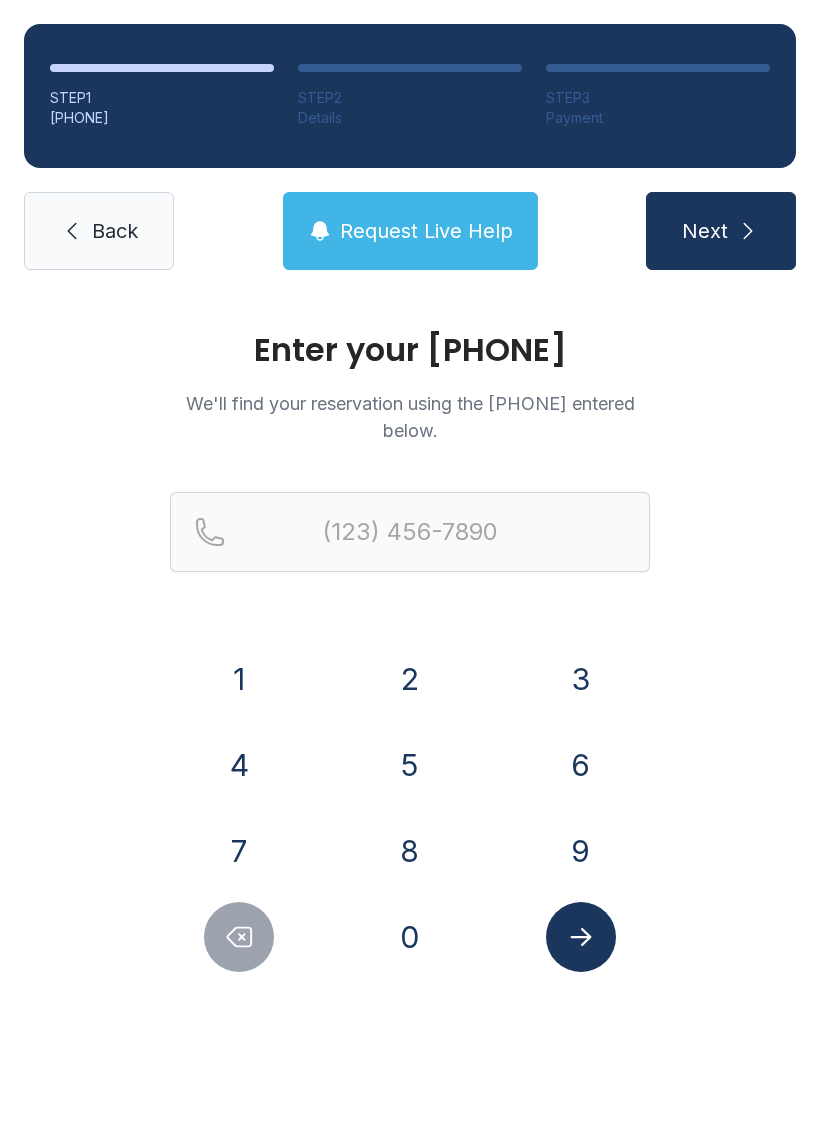 click on "2" at bounding box center [239, 679] 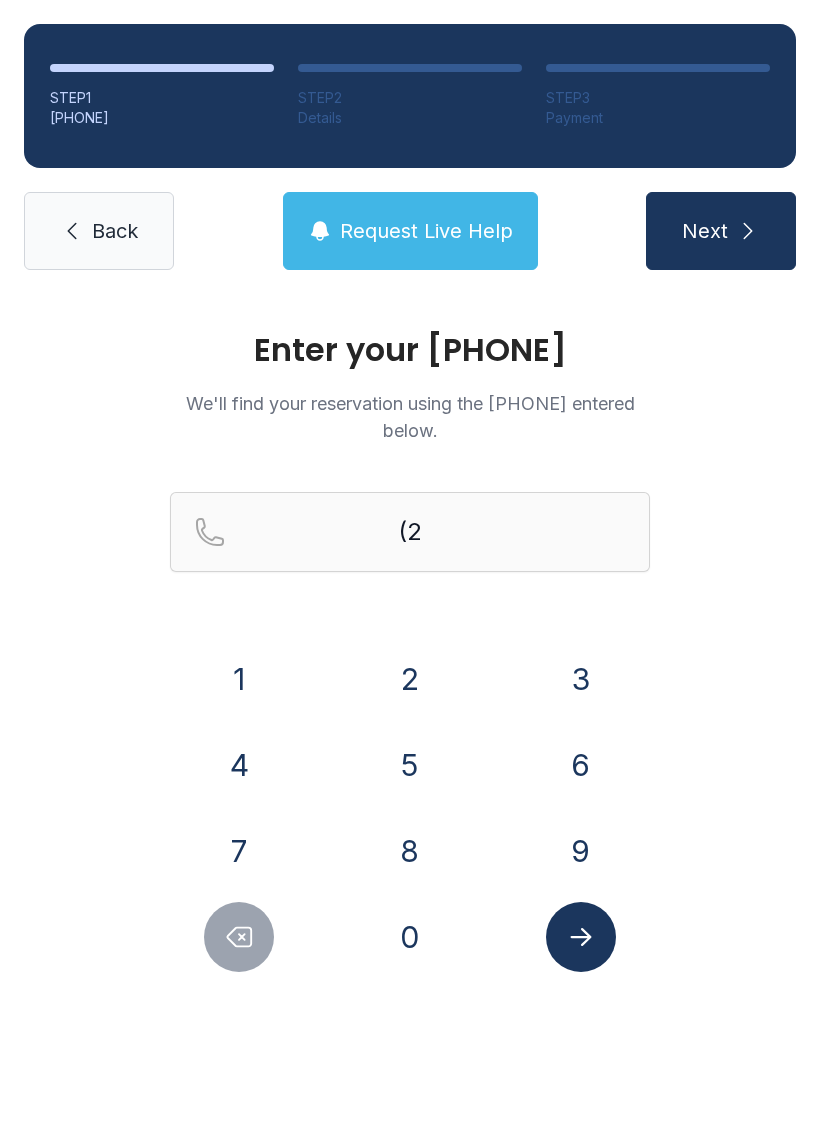 click on "1" at bounding box center (239, 679) 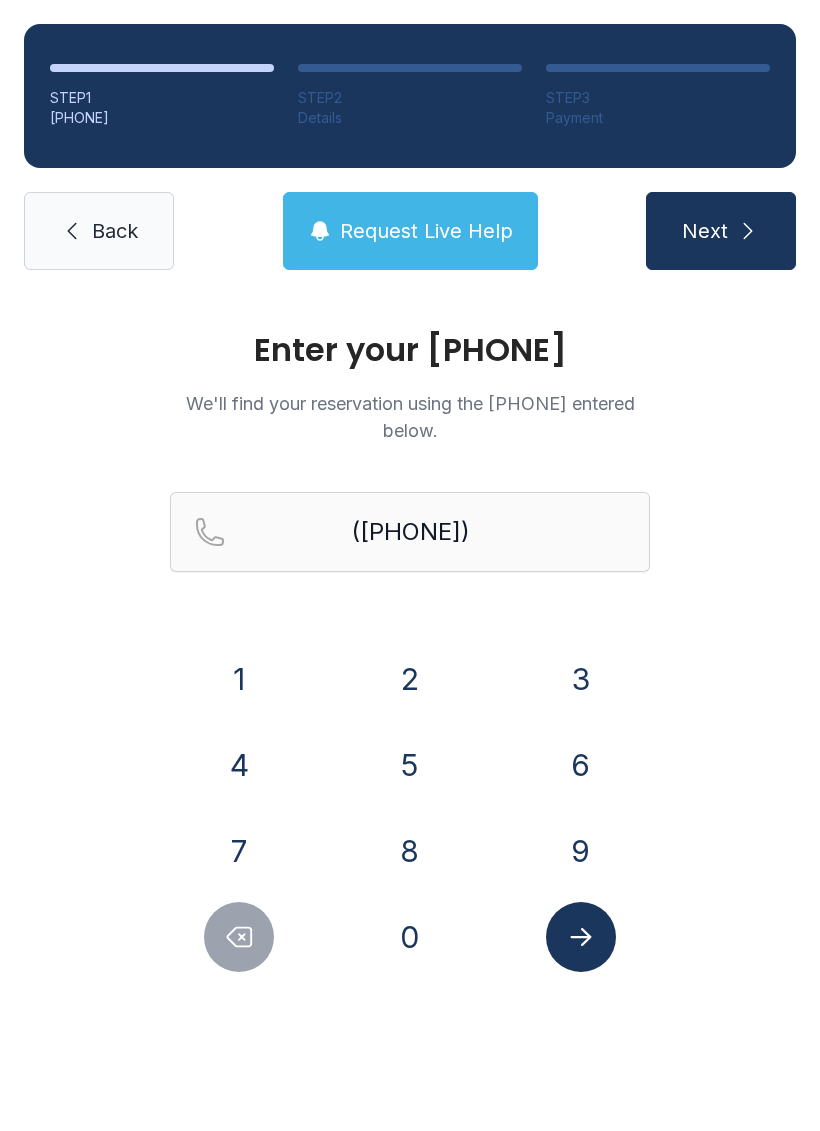 click on "4" at bounding box center [239, 679] 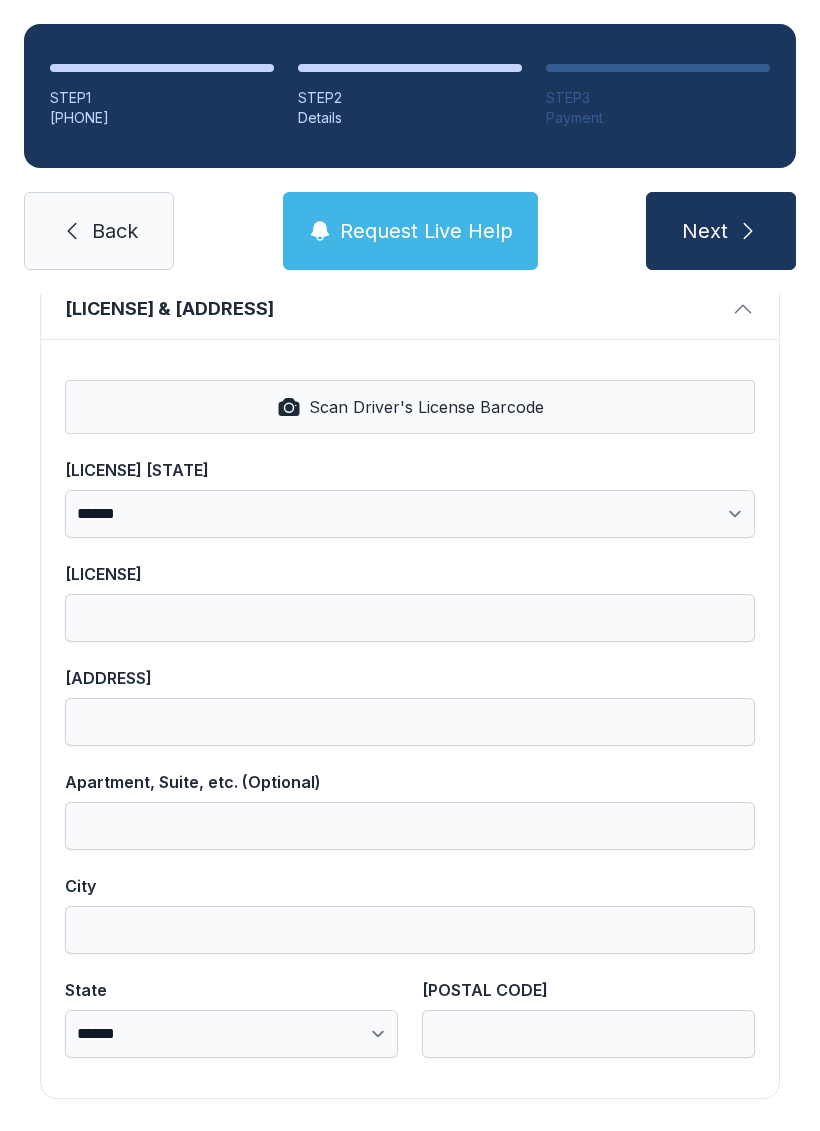 scroll, scrollTop: 806, scrollLeft: 0, axis: vertical 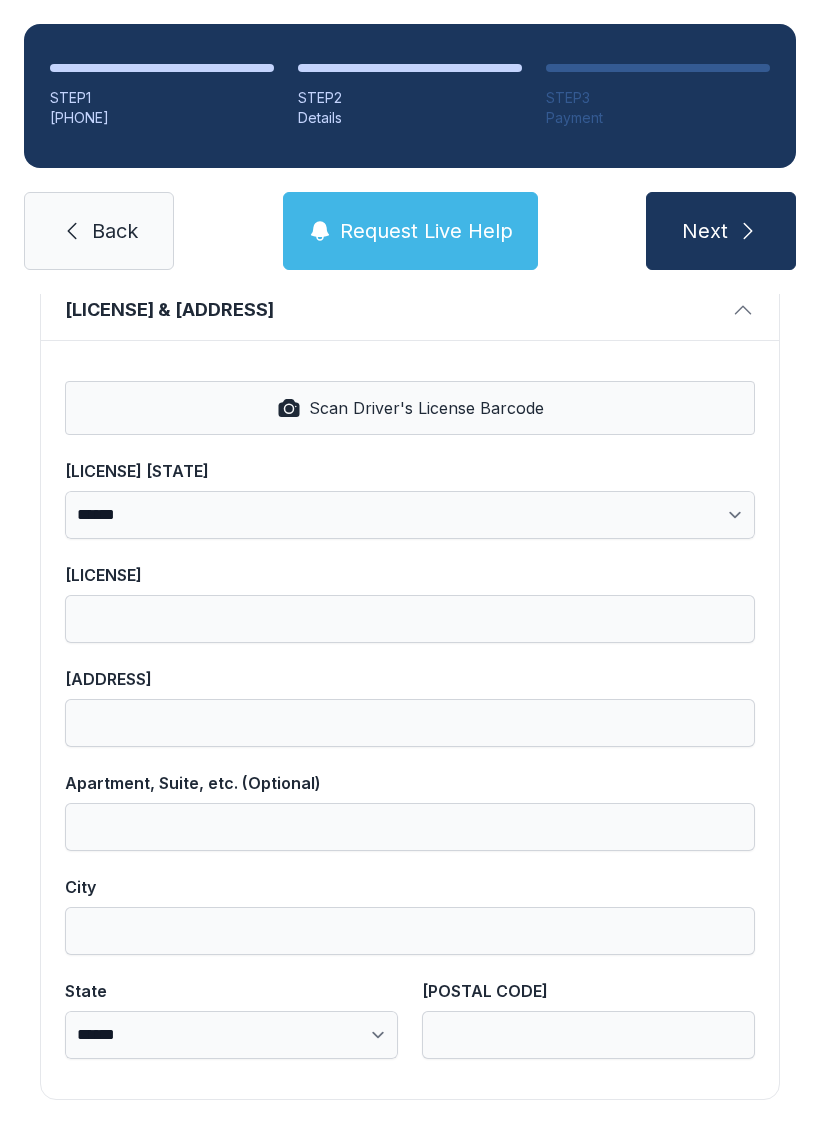 click on "Next" at bounding box center [721, 231] 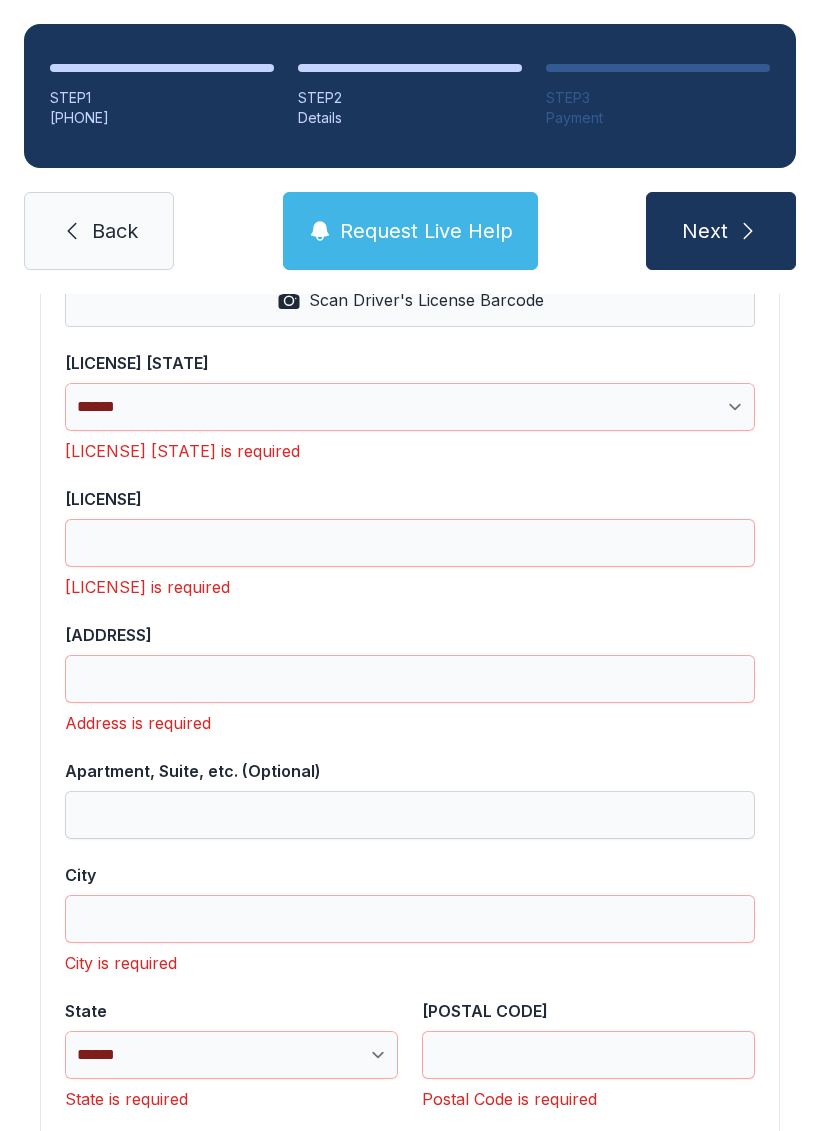 scroll, scrollTop: 957, scrollLeft: 0, axis: vertical 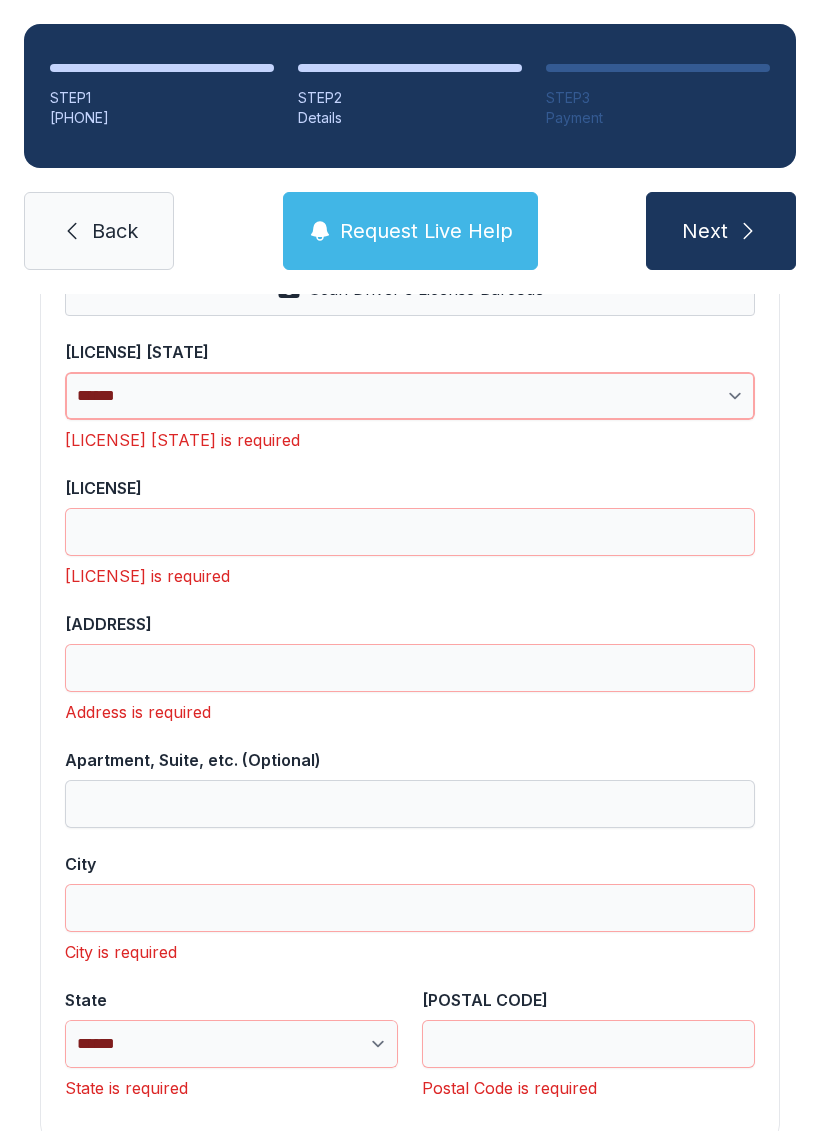 click on "**********" at bounding box center [410, 396] 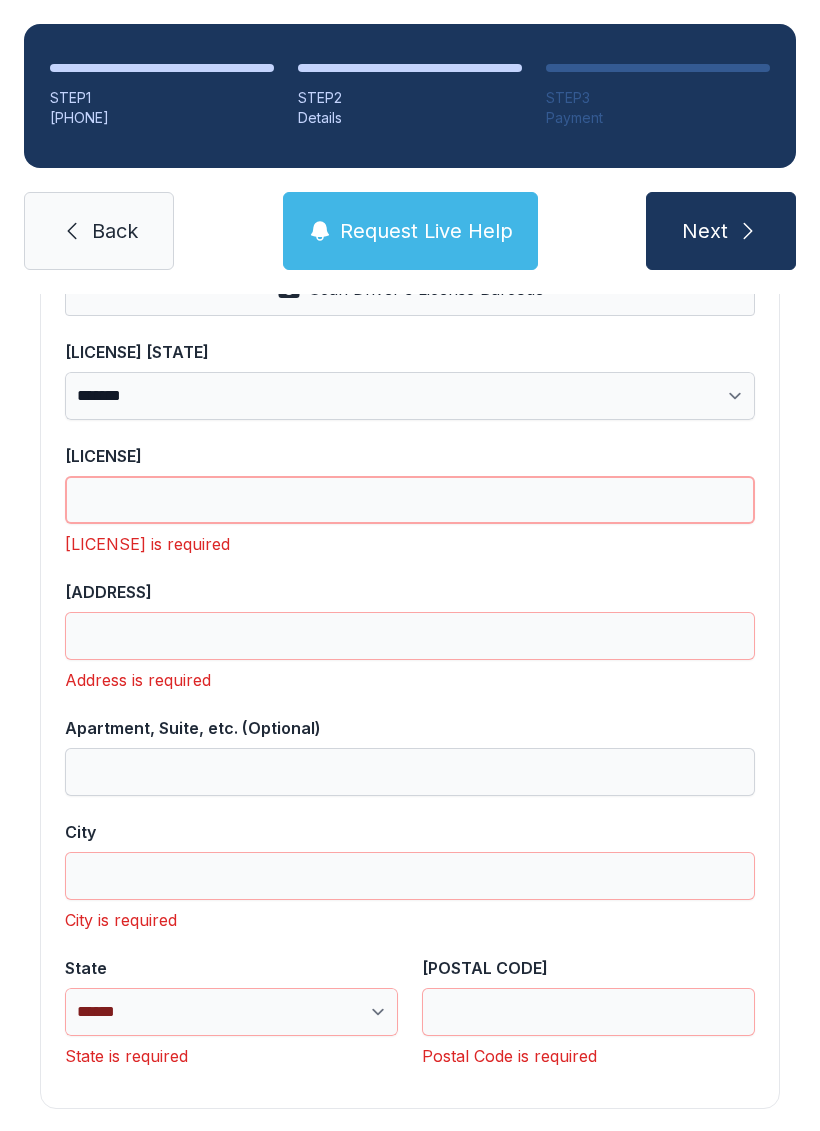 click on "[LICENSE]" at bounding box center (410, 500) 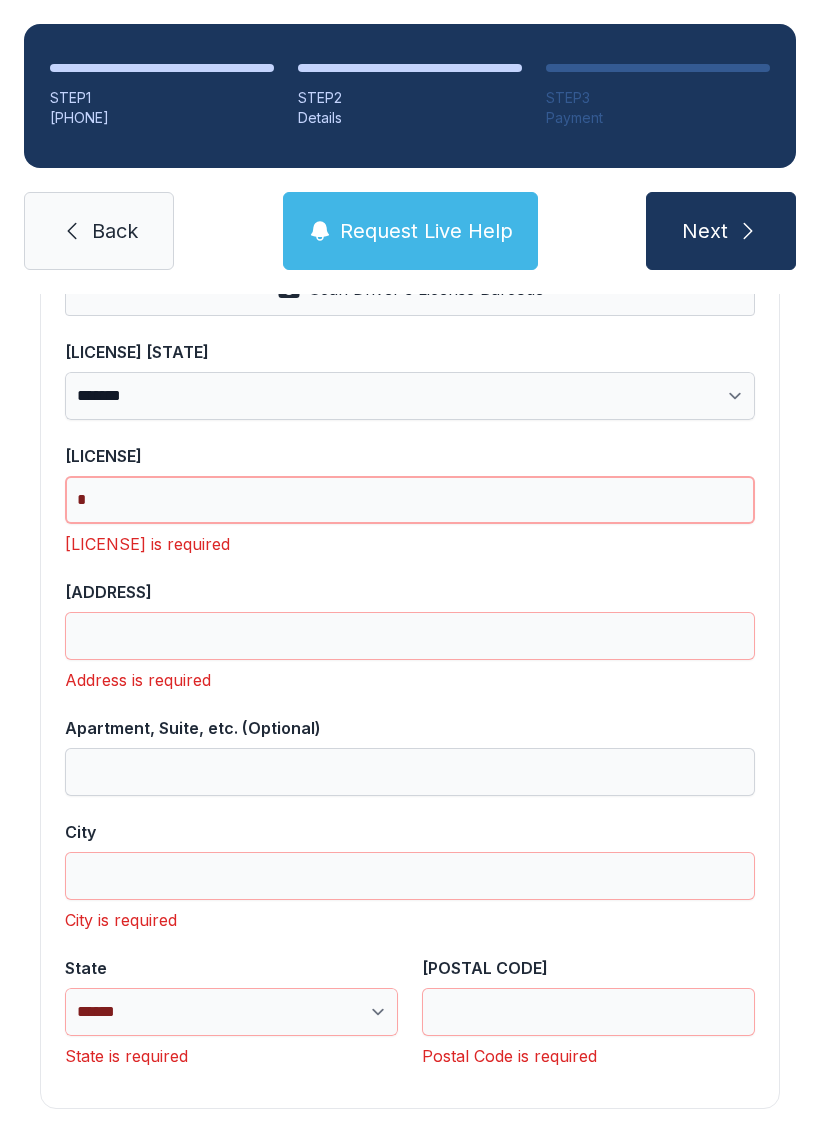 scroll, scrollTop: 934, scrollLeft: 0, axis: vertical 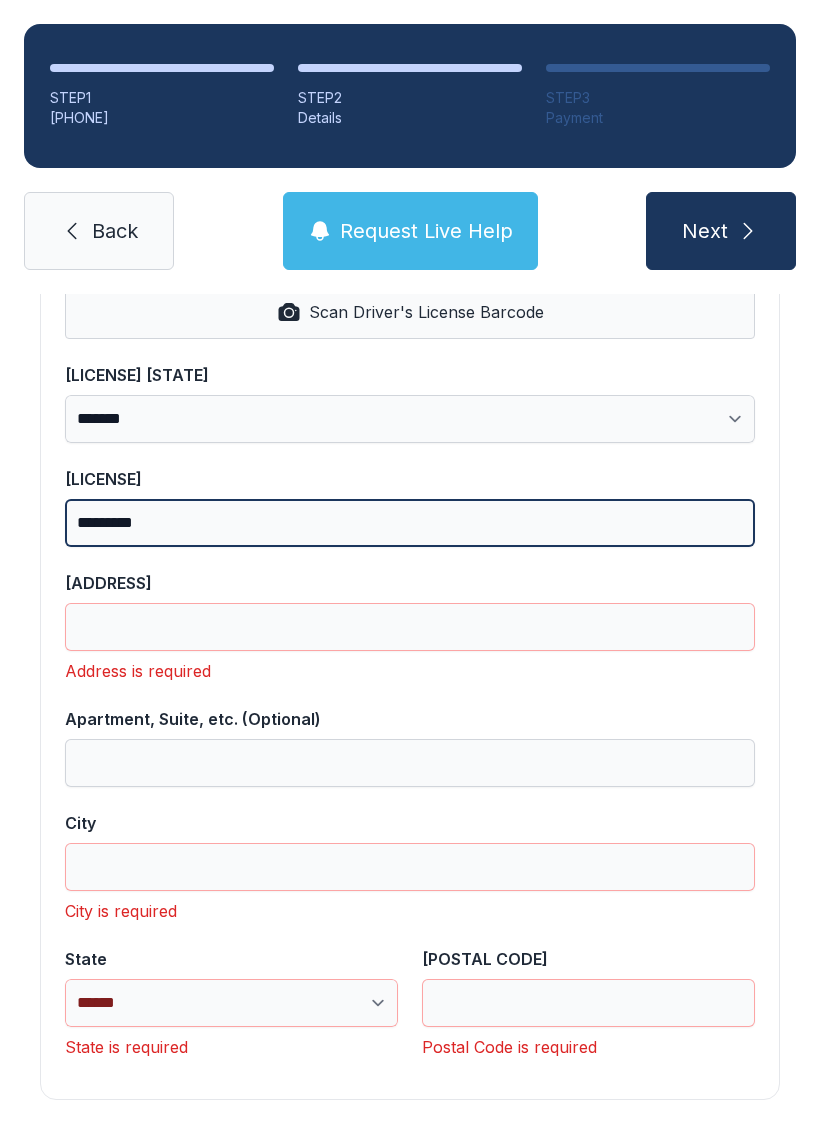 type on "*********" 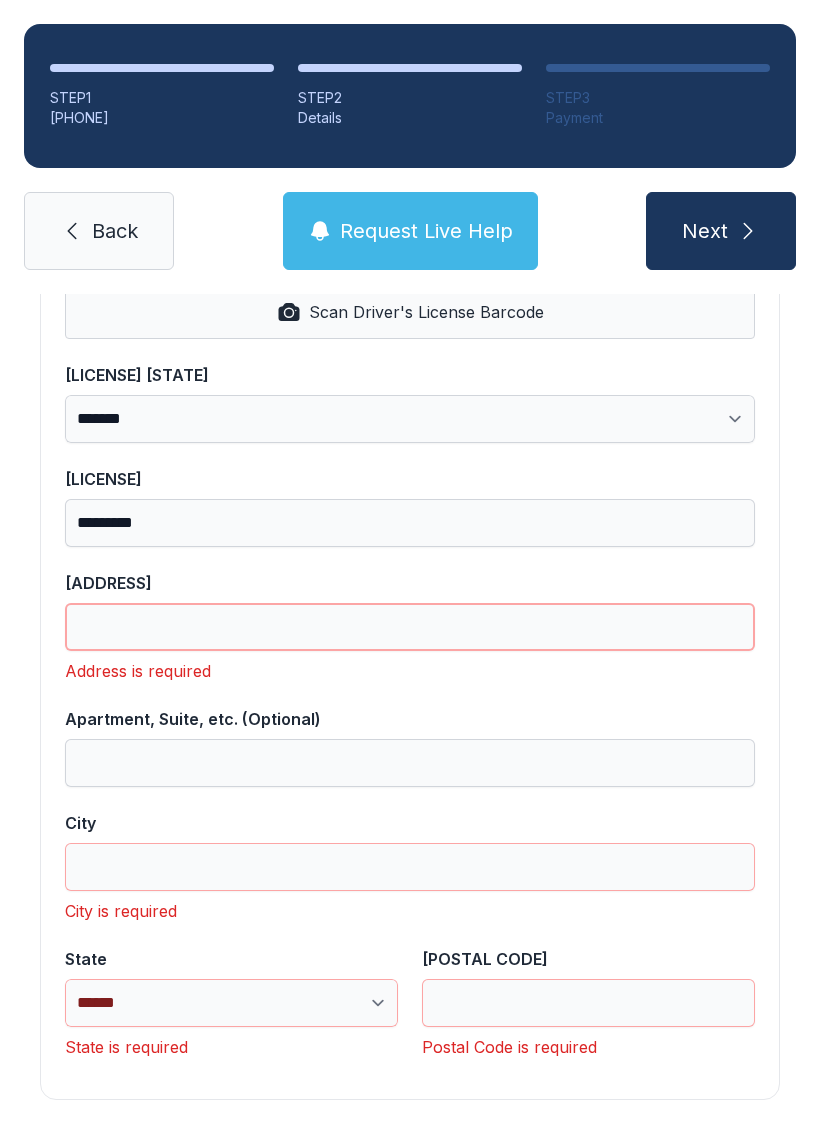 click on "[ADDRESS]" at bounding box center (410, 627) 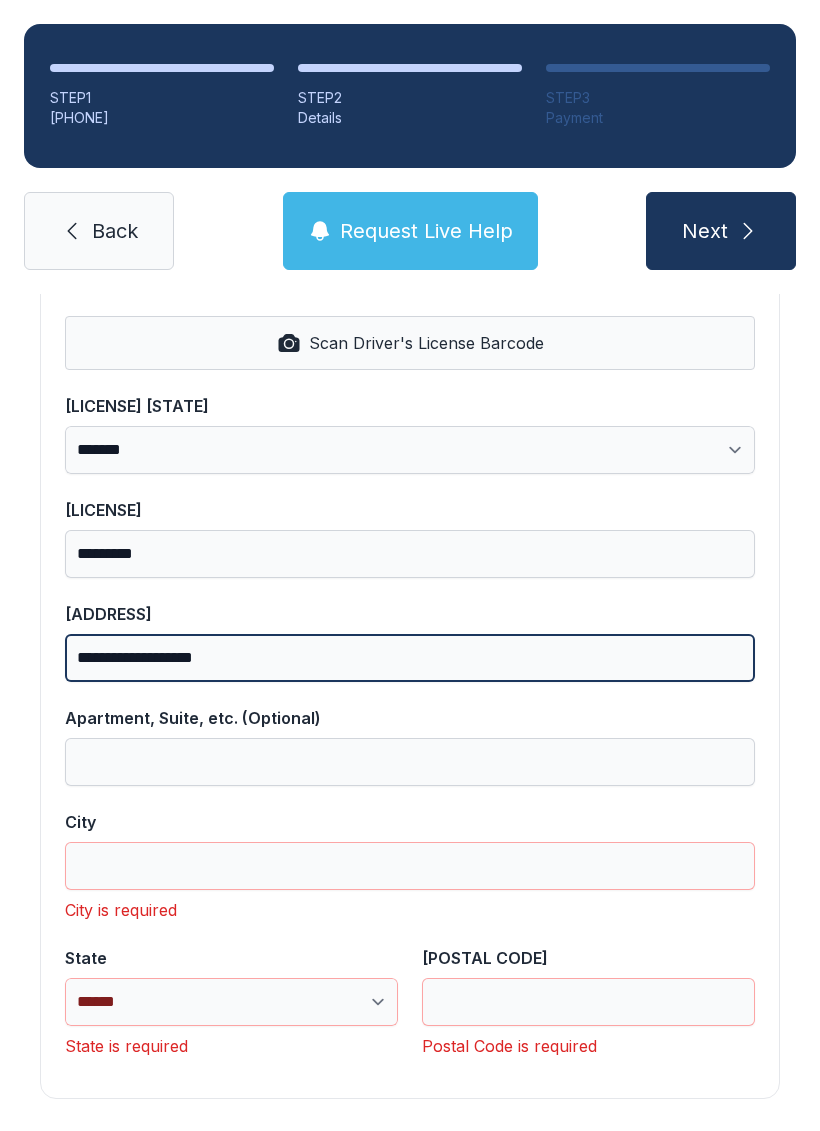 scroll, scrollTop: 902, scrollLeft: 0, axis: vertical 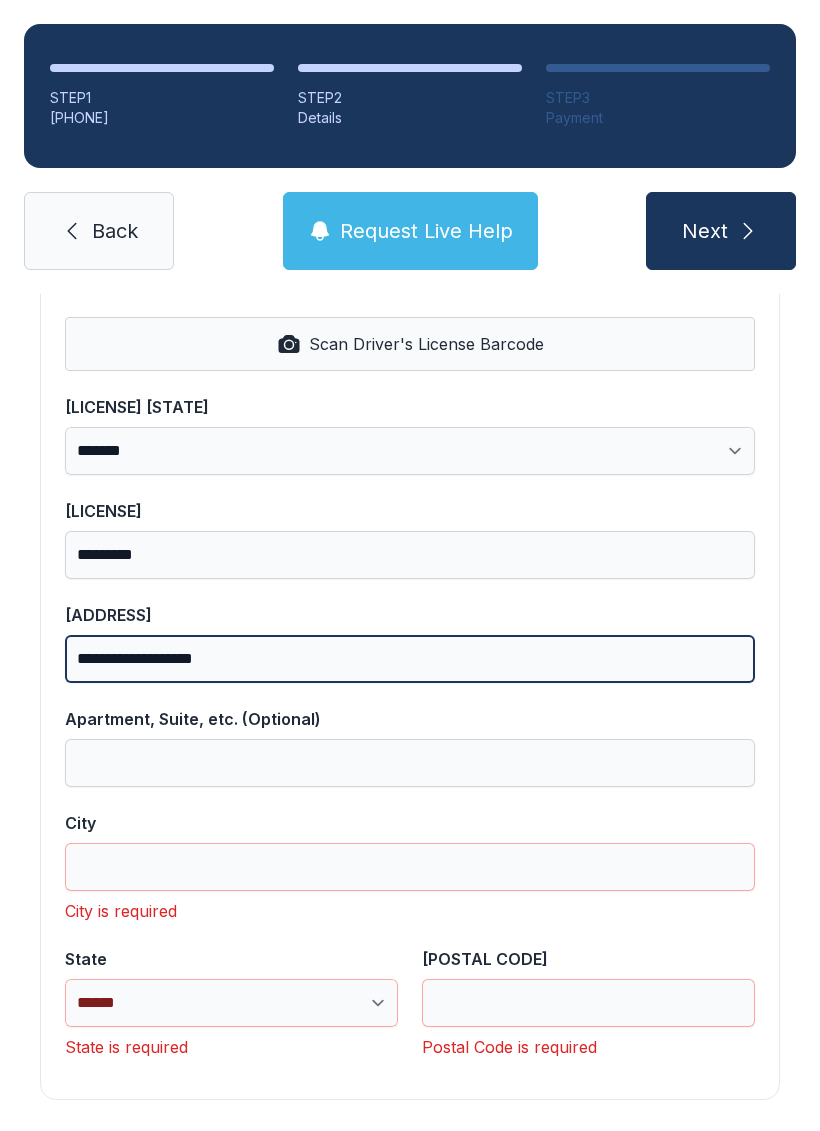 type on "**********" 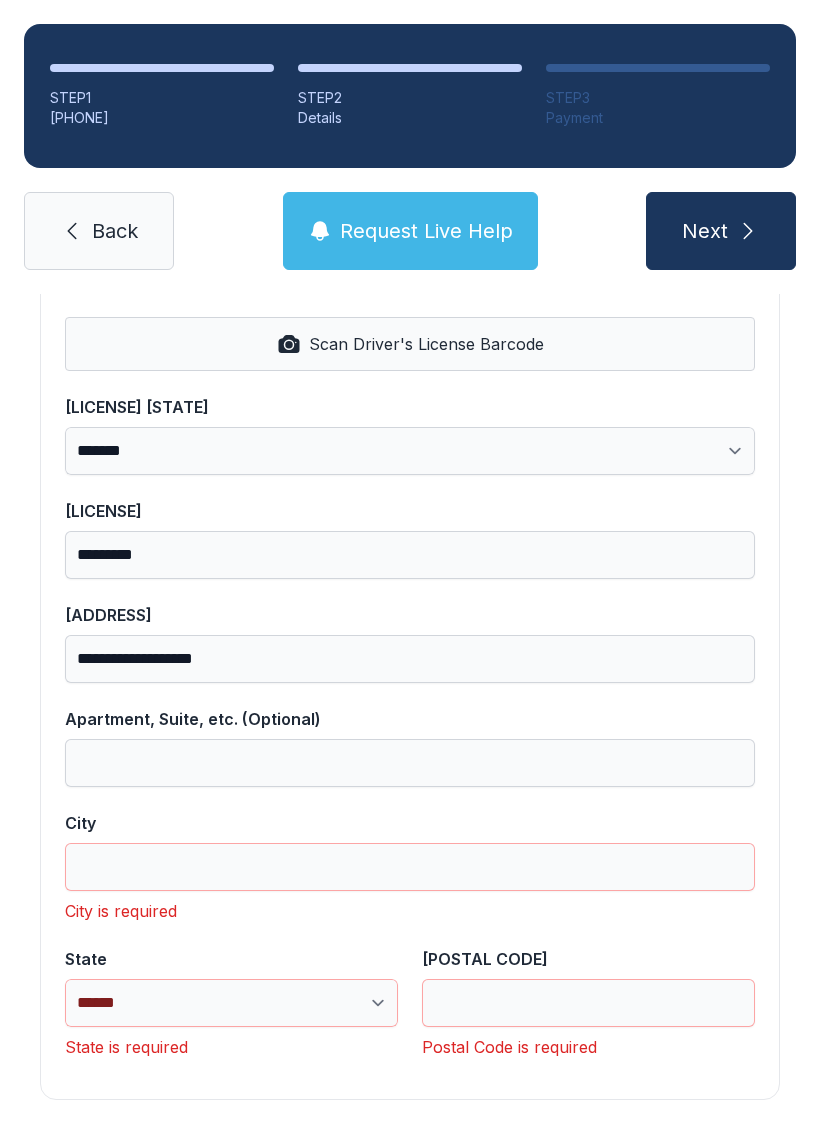 click on "**********" at bounding box center [410, 688] 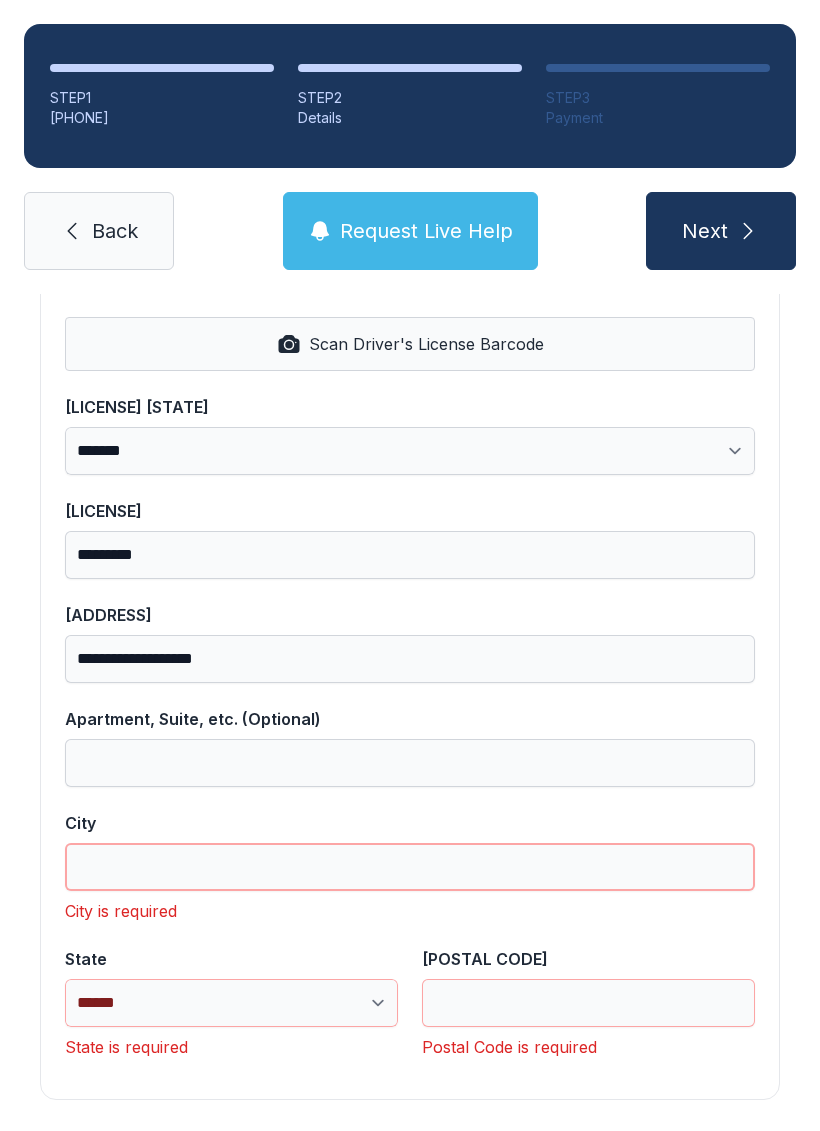 click on "City" at bounding box center (410, 867) 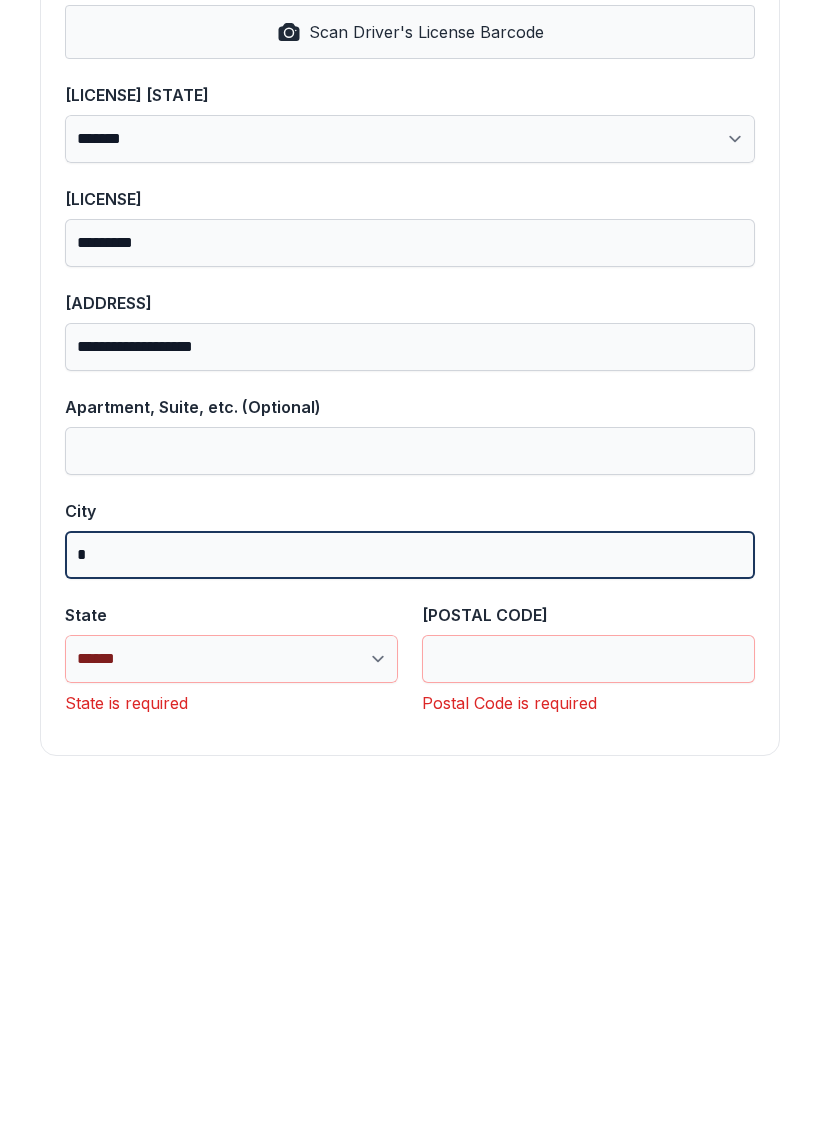 scroll, scrollTop: 870, scrollLeft: 0, axis: vertical 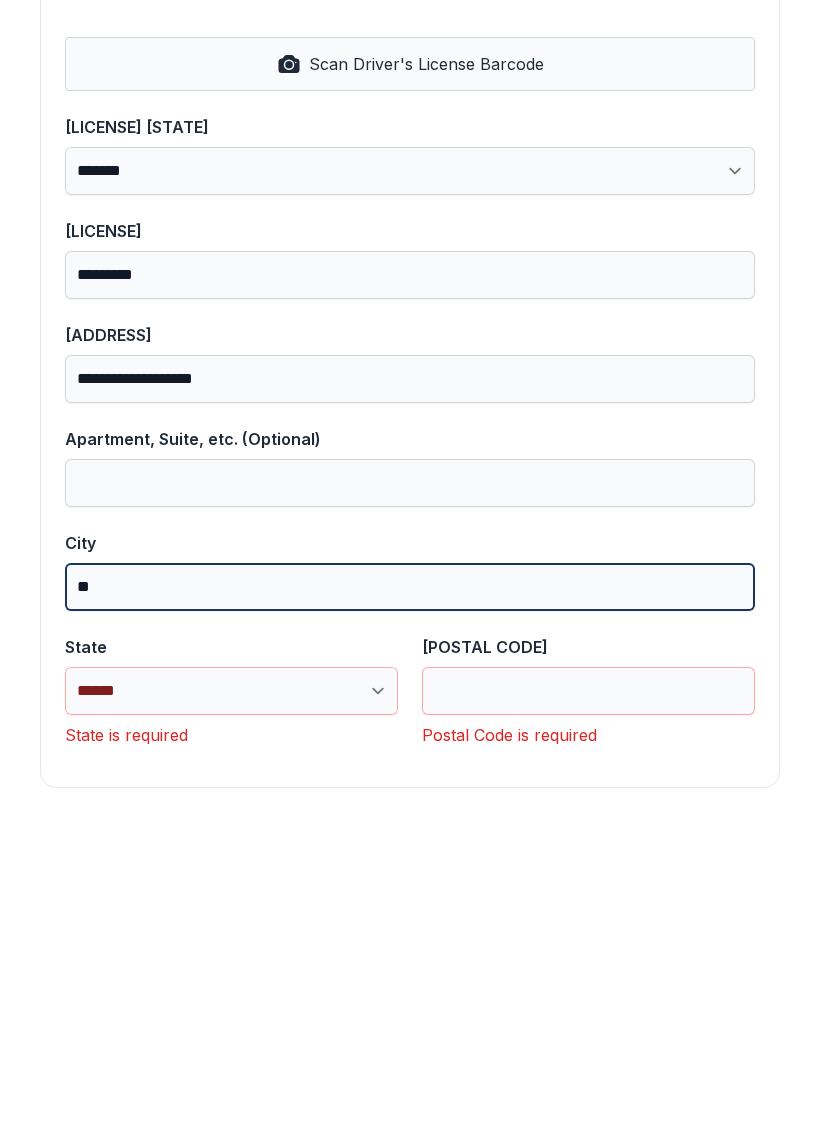 click on "Next" at bounding box center (721, 231) 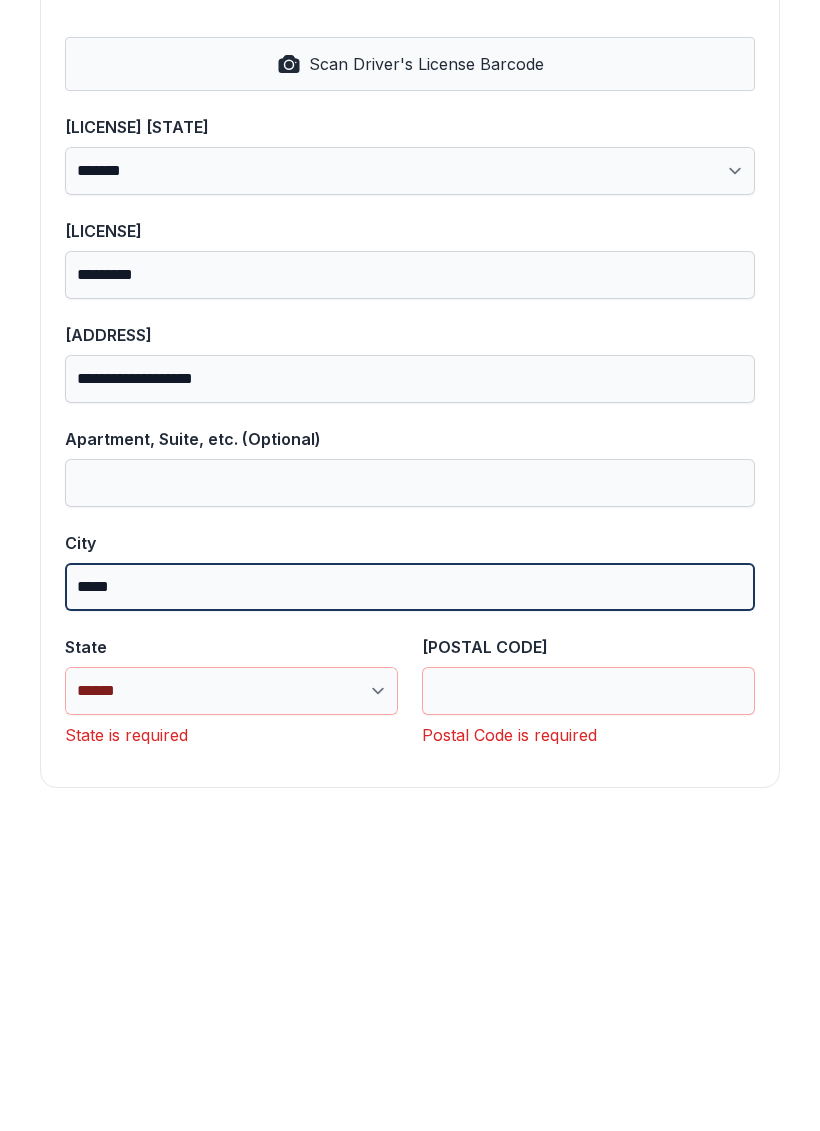 type on "*****" 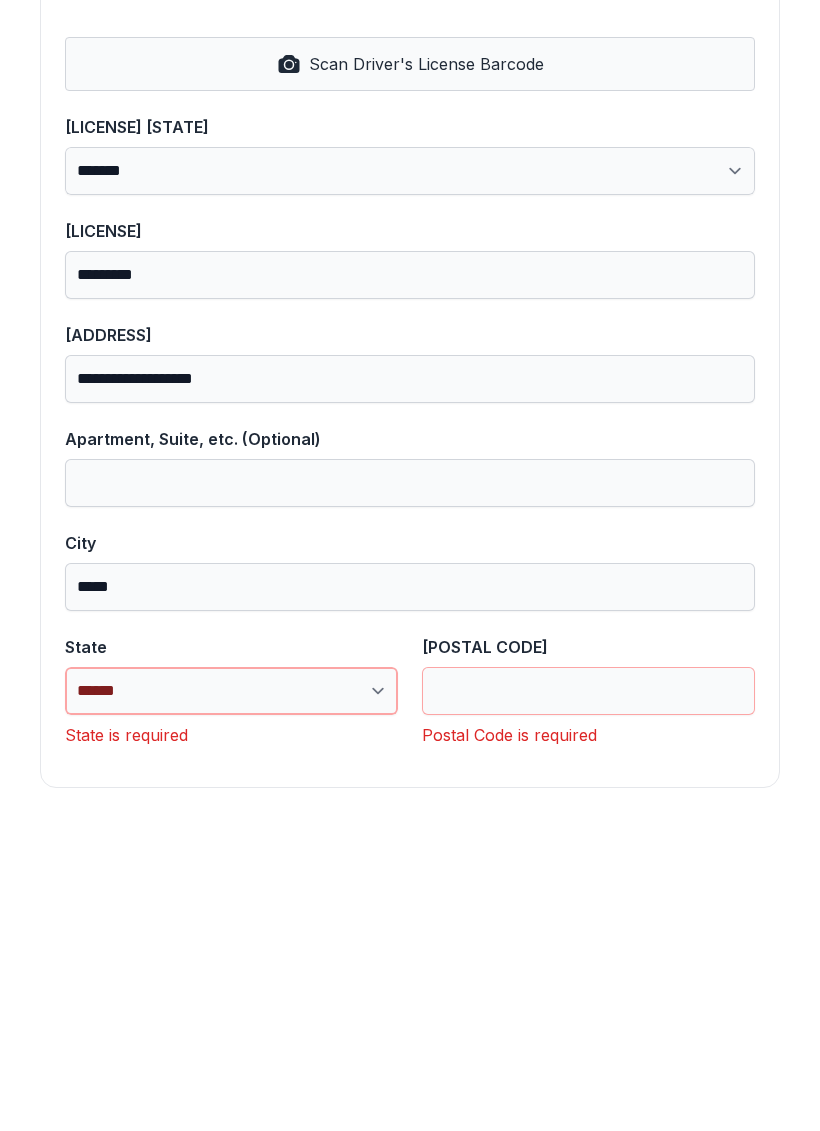 click on "**********" at bounding box center (231, 1003) 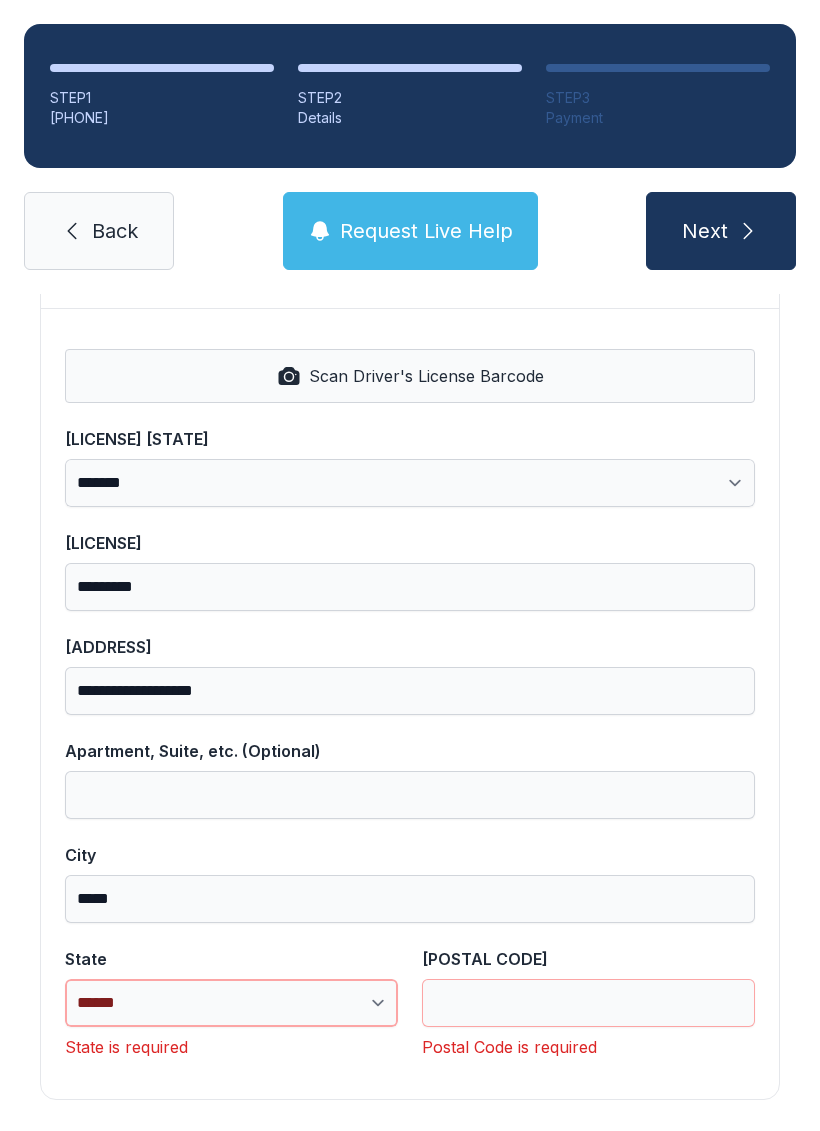 select on "**" 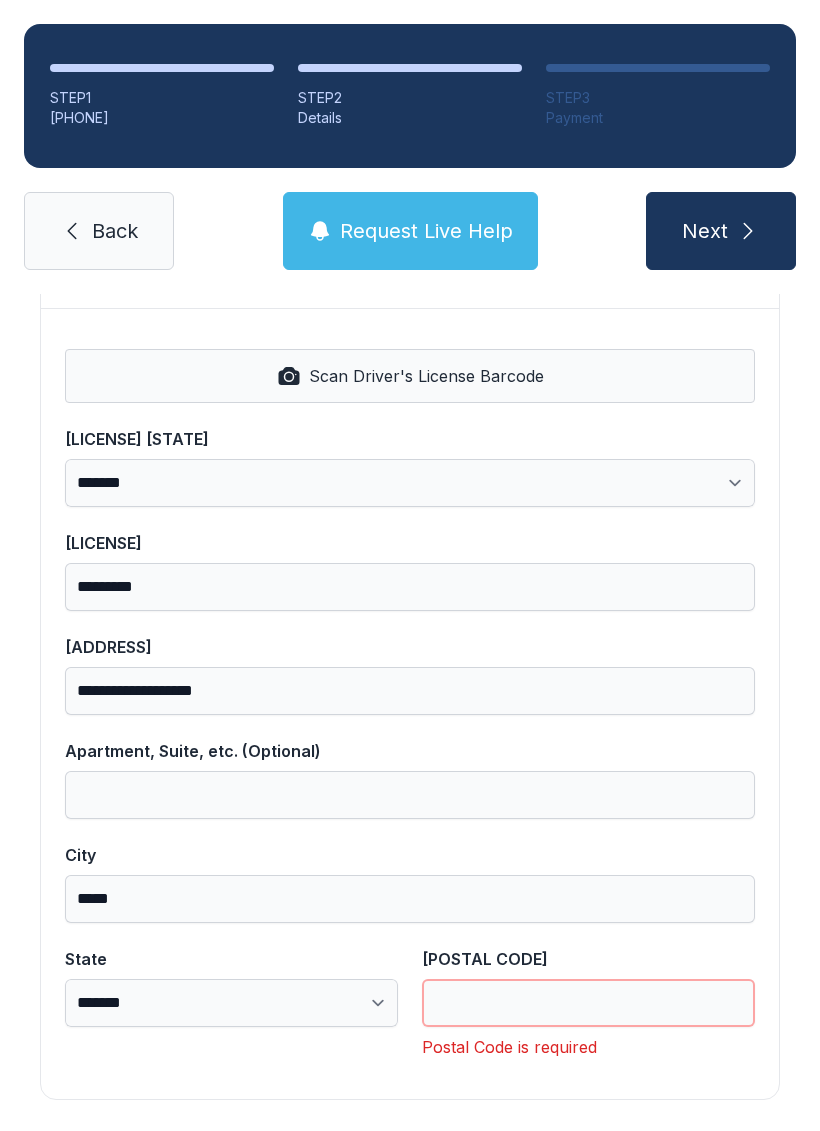 click on "[POSTAL CODE]" at bounding box center [588, 1003] 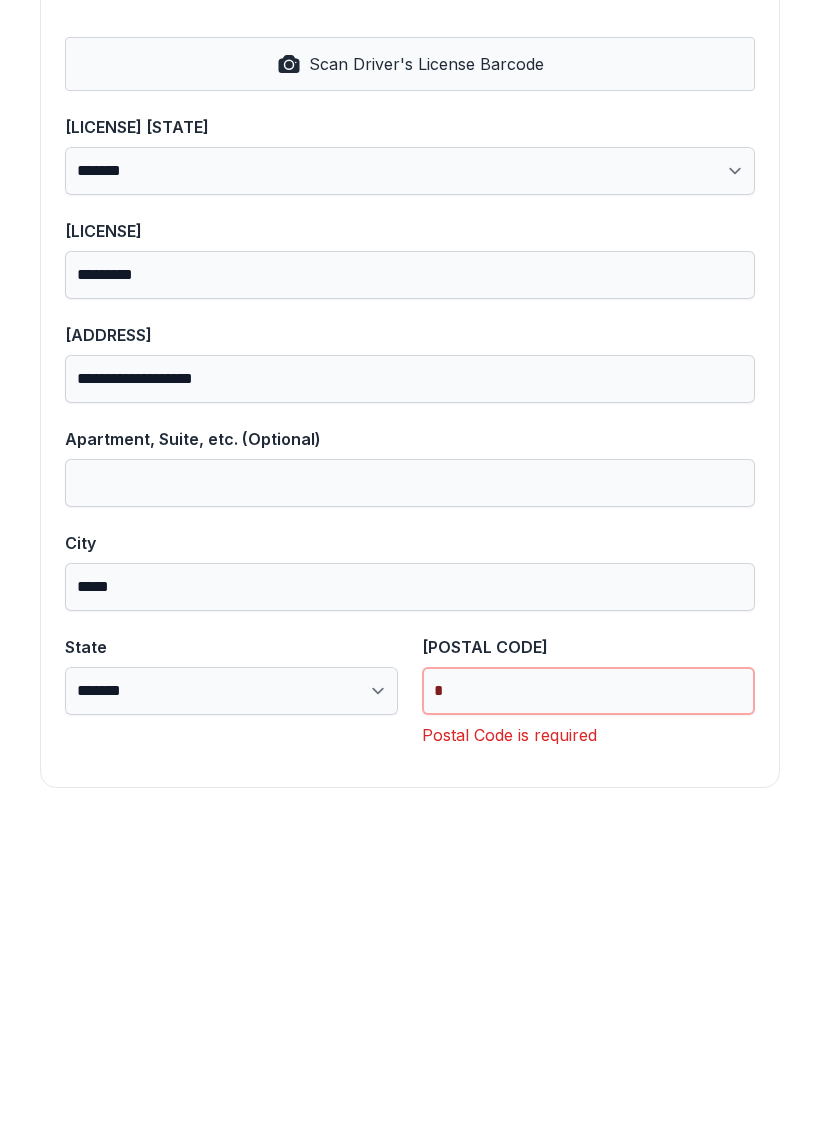 scroll, scrollTop: 838, scrollLeft: 0, axis: vertical 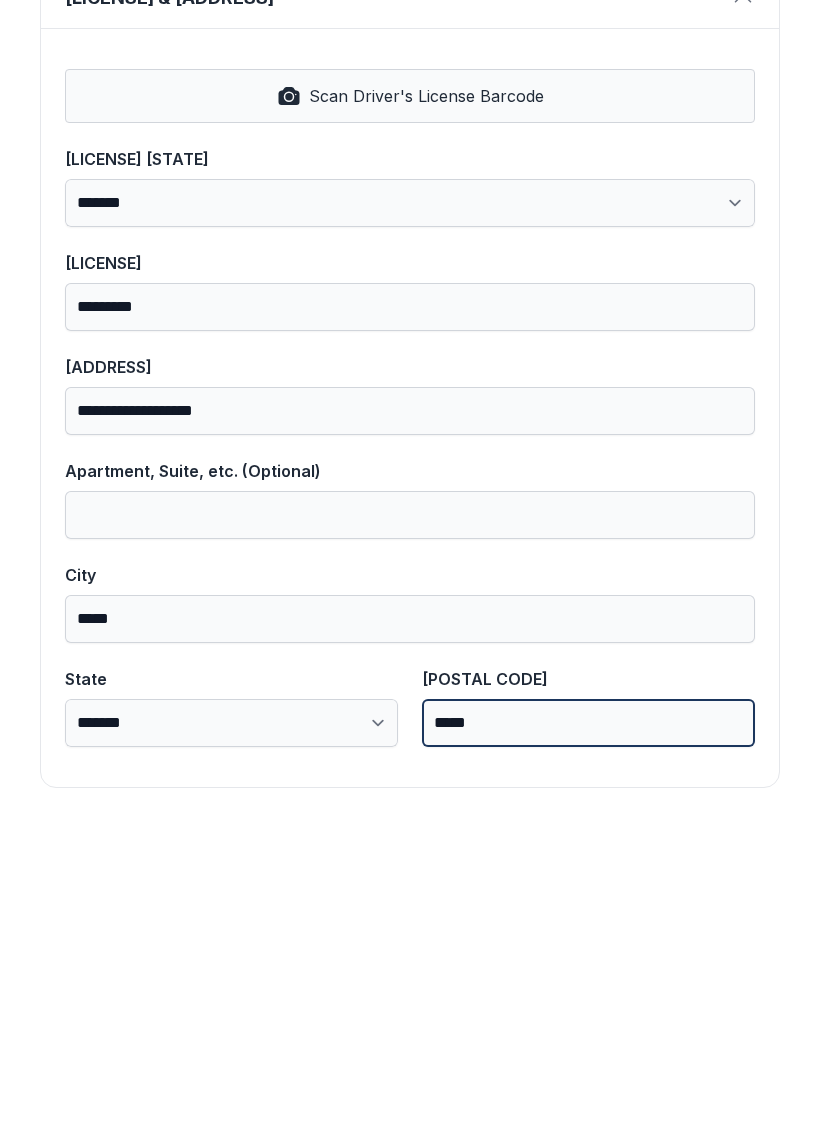 type on "*****" 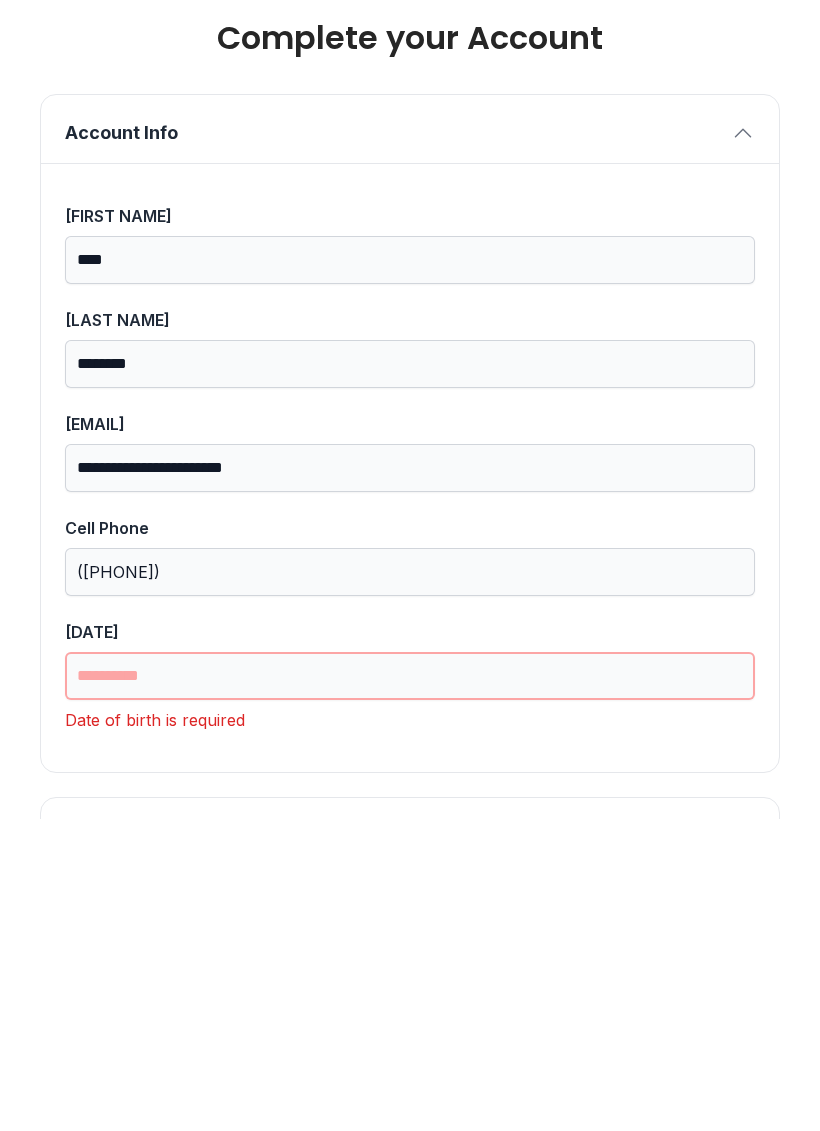 scroll, scrollTop: 0, scrollLeft: 0, axis: both 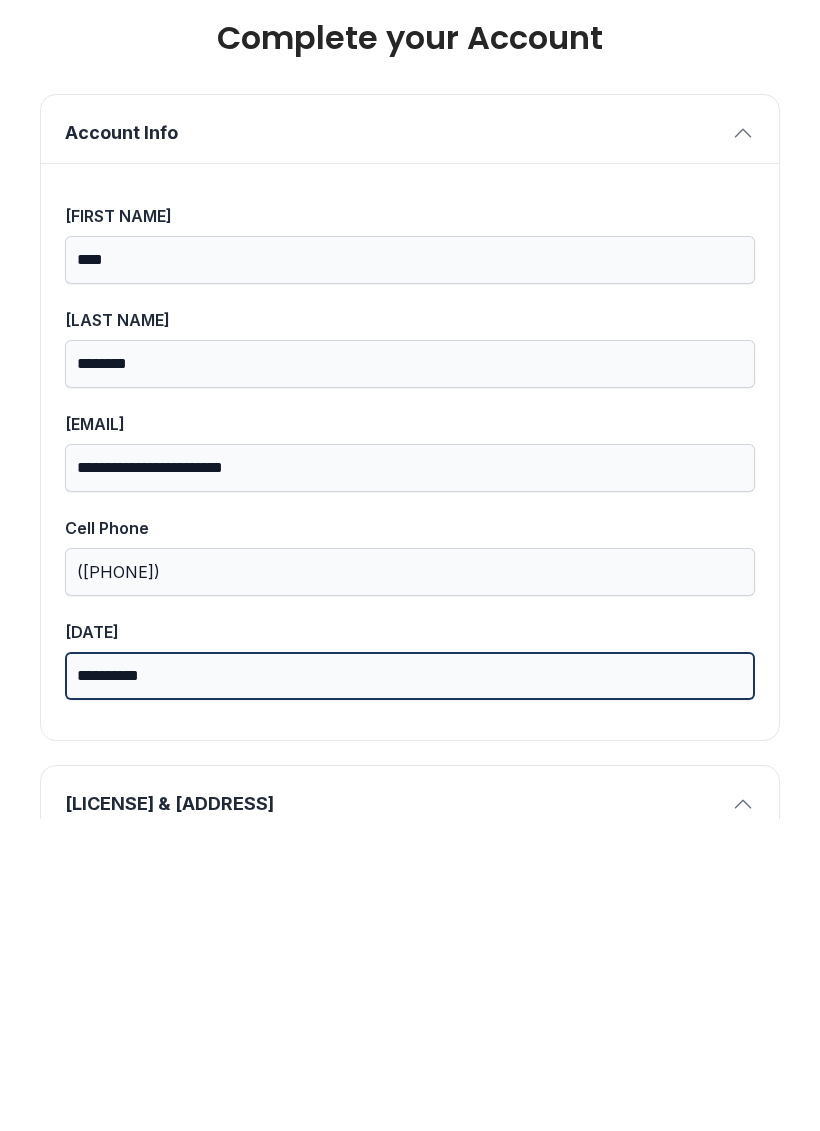 type on "**********" 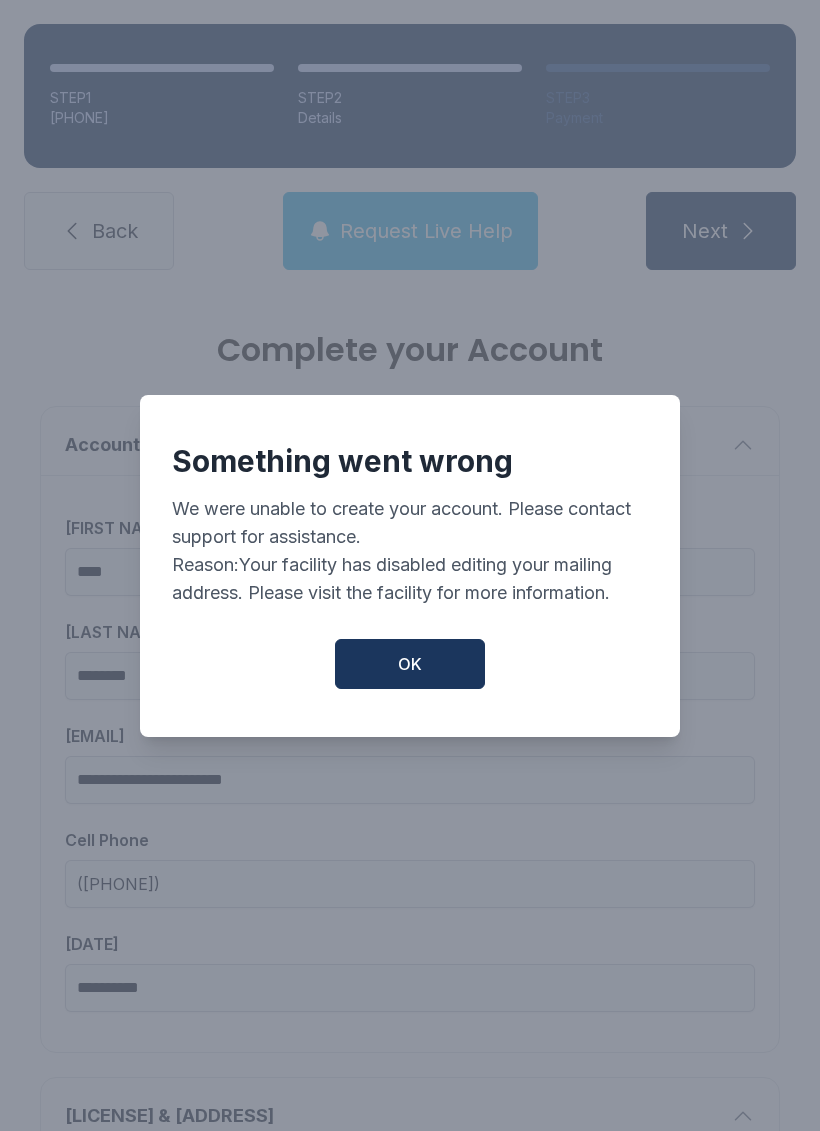 click on "OK" at bounding box center (410, 664) 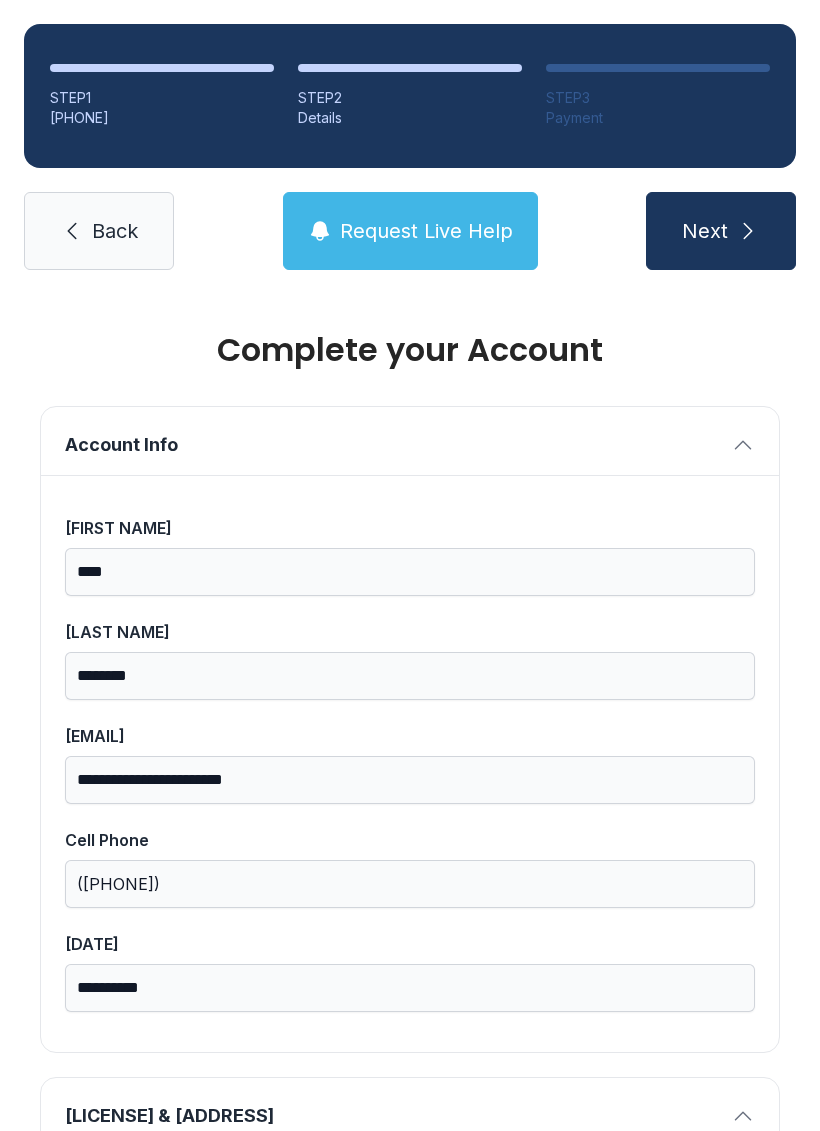 click on "Next" at bounding box center (721, 231) 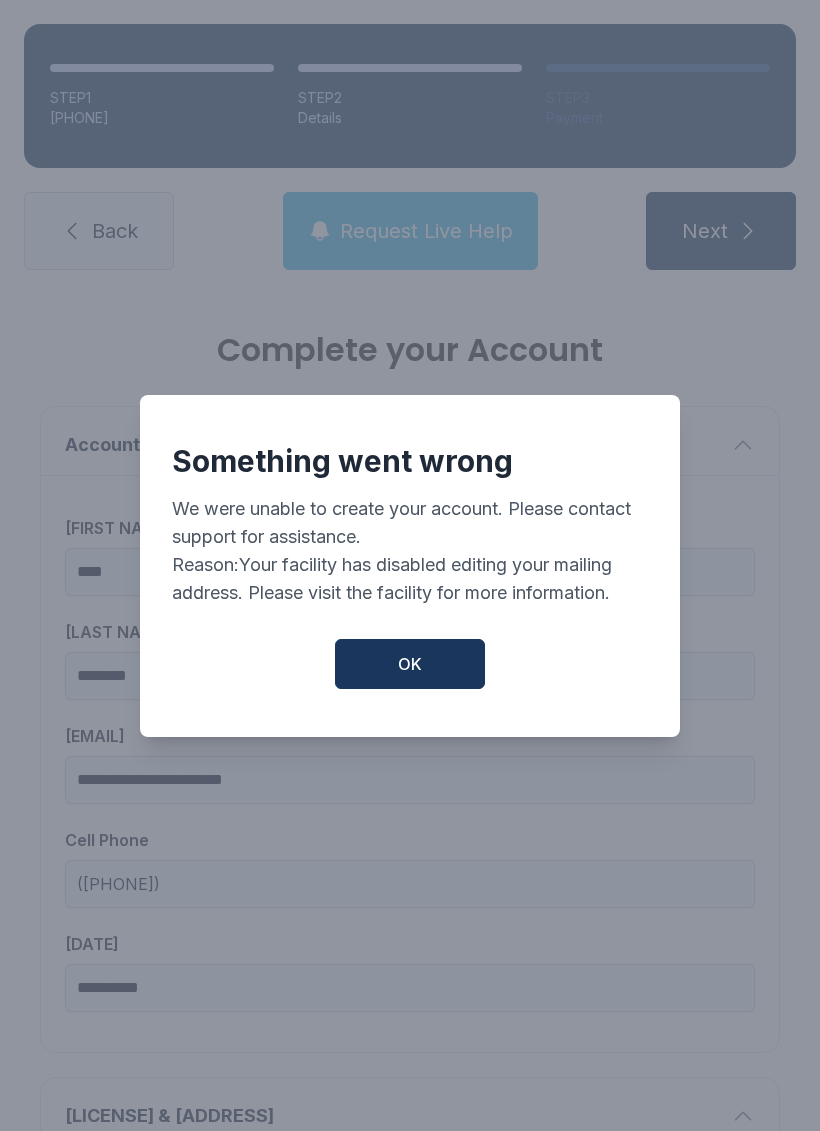 click on "OK" at bounding box center (410, 664) 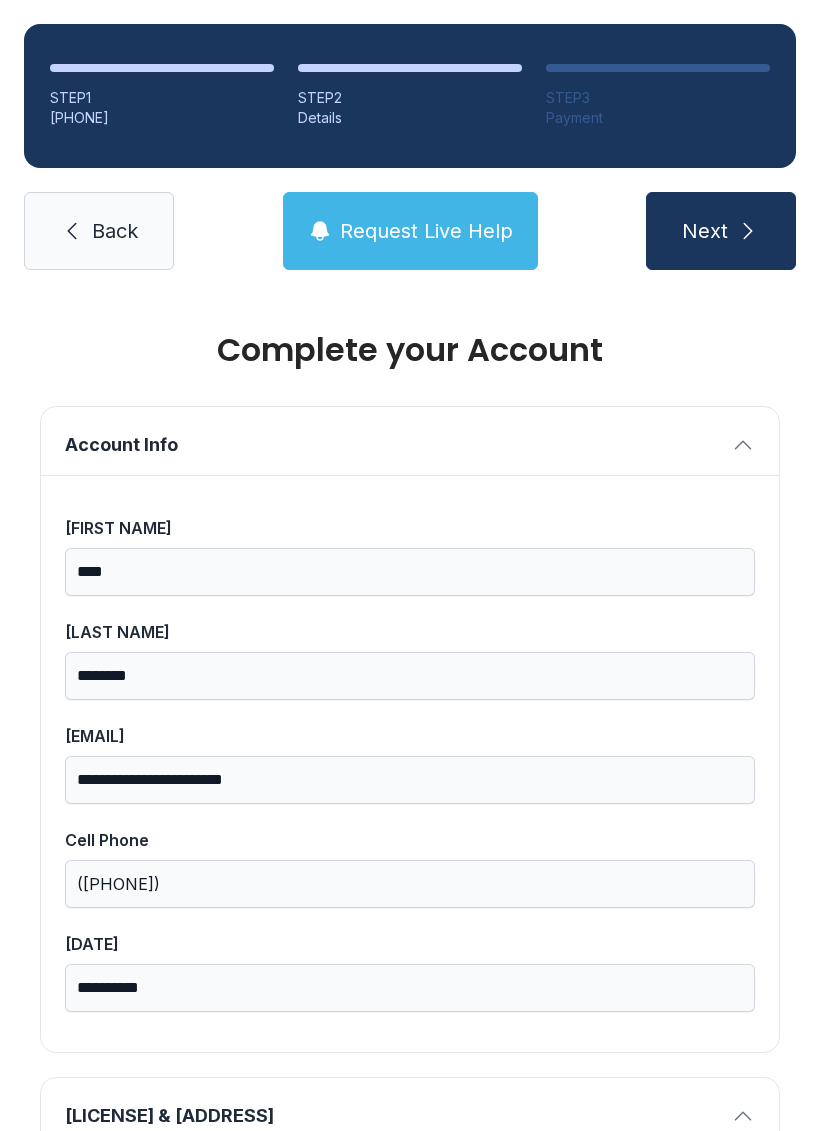 scroll, scrollTop: 0, scrollLeft: 0, axis: both 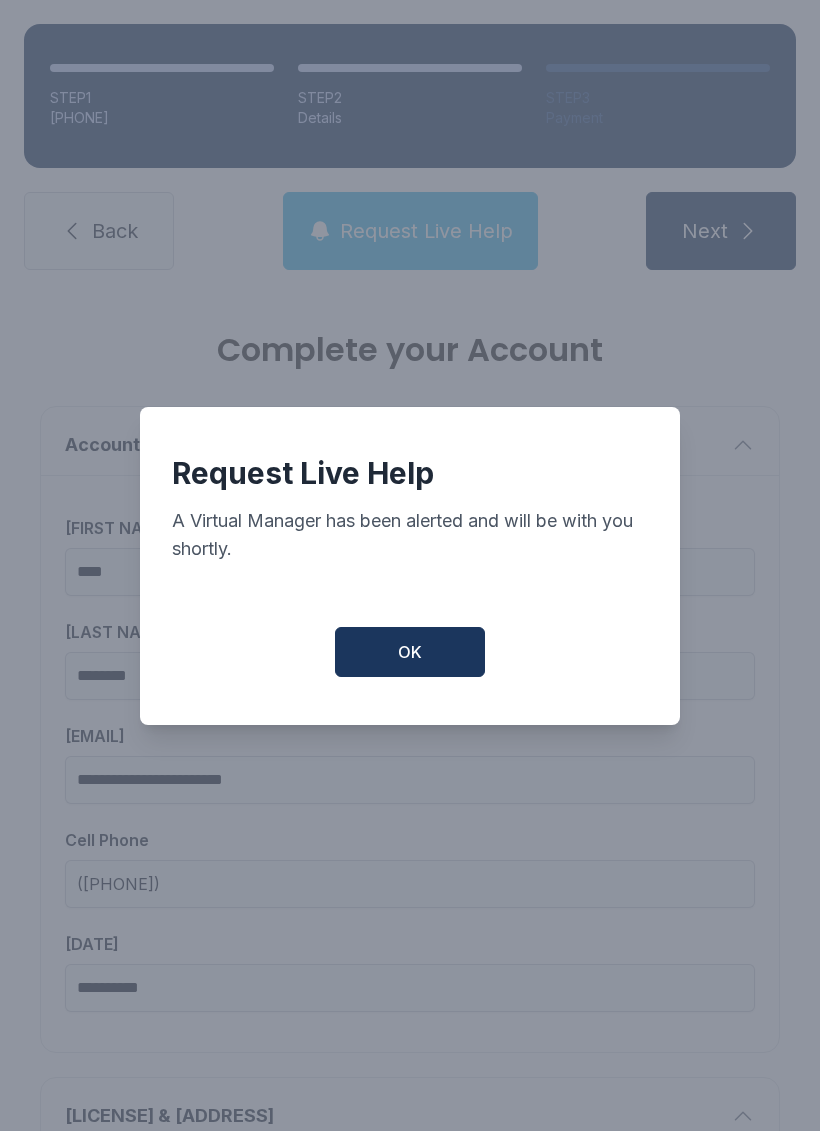 click on "OK" at bounding box center (410, 652) 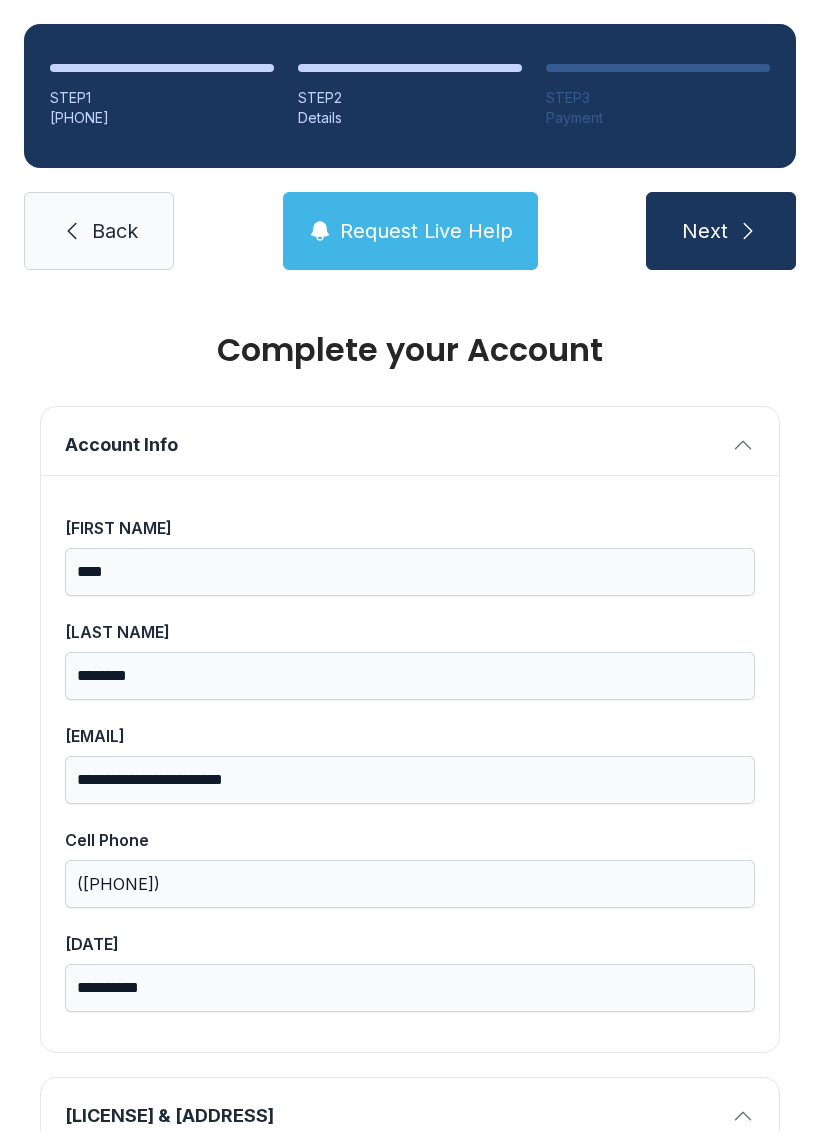 click on "Request Live Help" at bounding box center [410, 231] 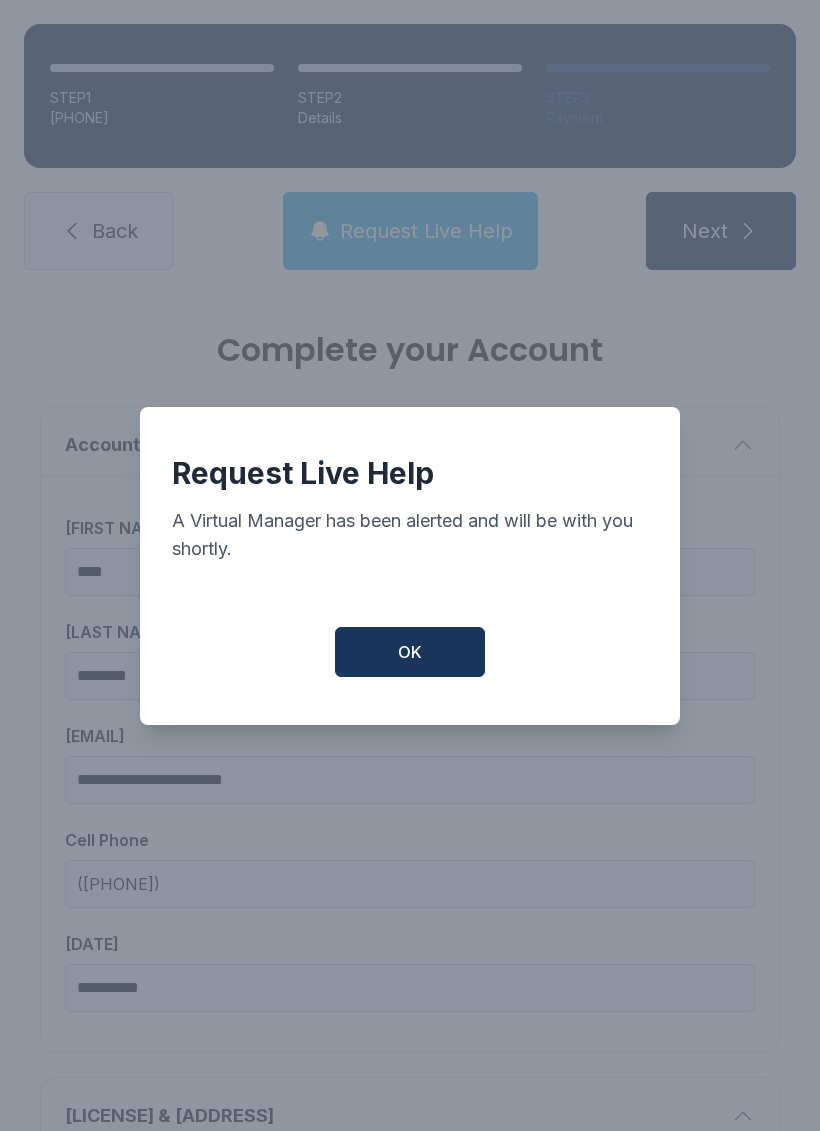 click on "Request Live Help A Virtual Manager has been alerted and will be with you shortly. OK" at bounding box center (410, 565) 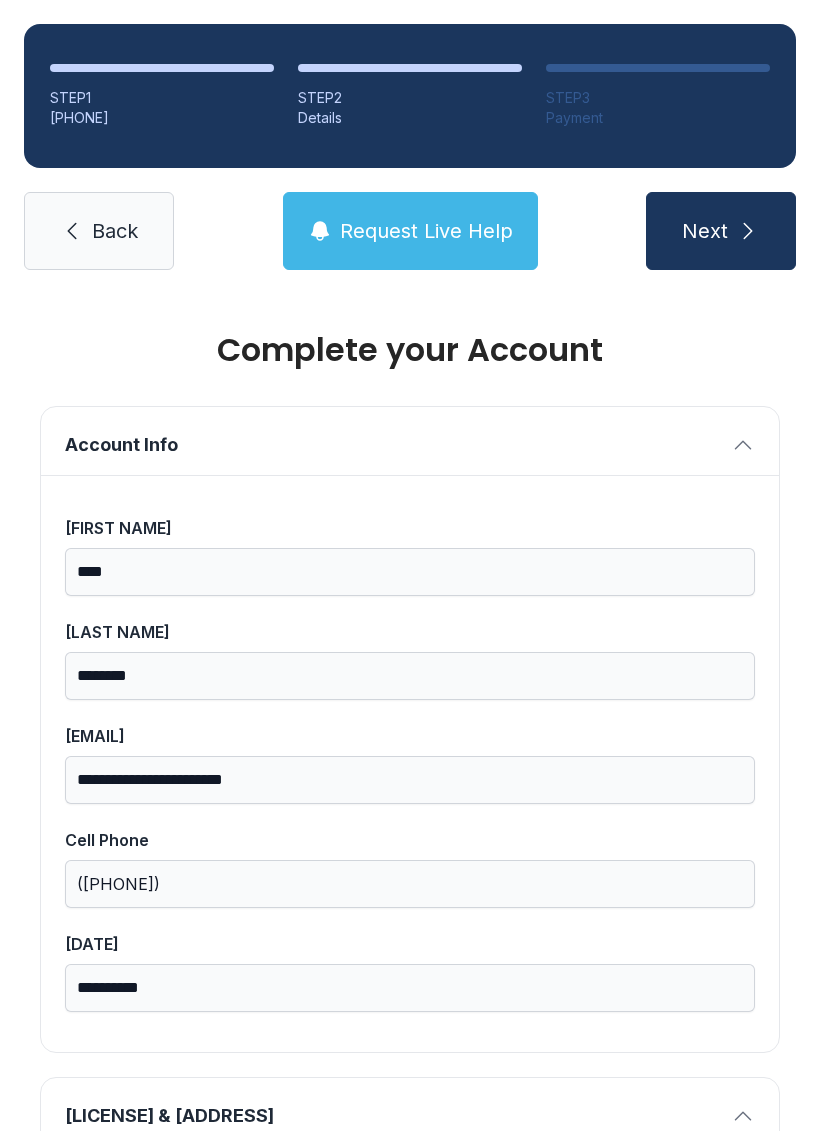 click on "Next" at bounding box center (721, 231) 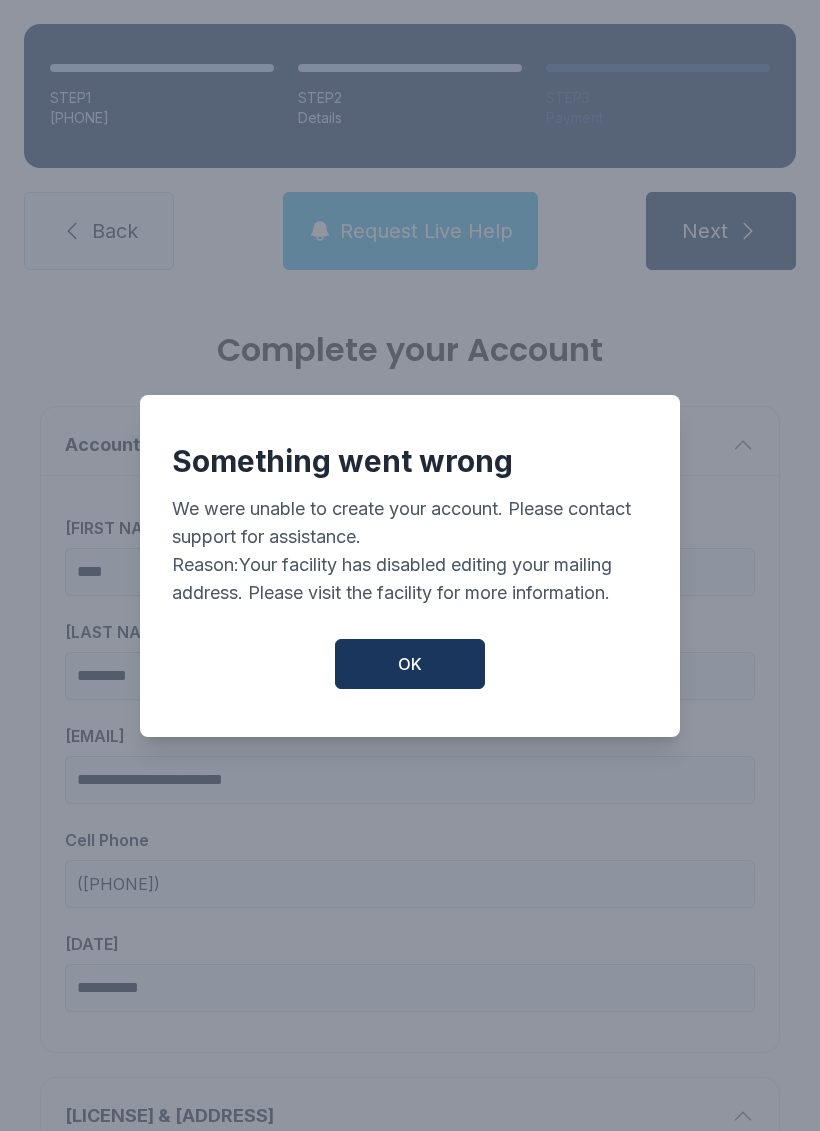 click on "OK" at bounding box center [410, 664] 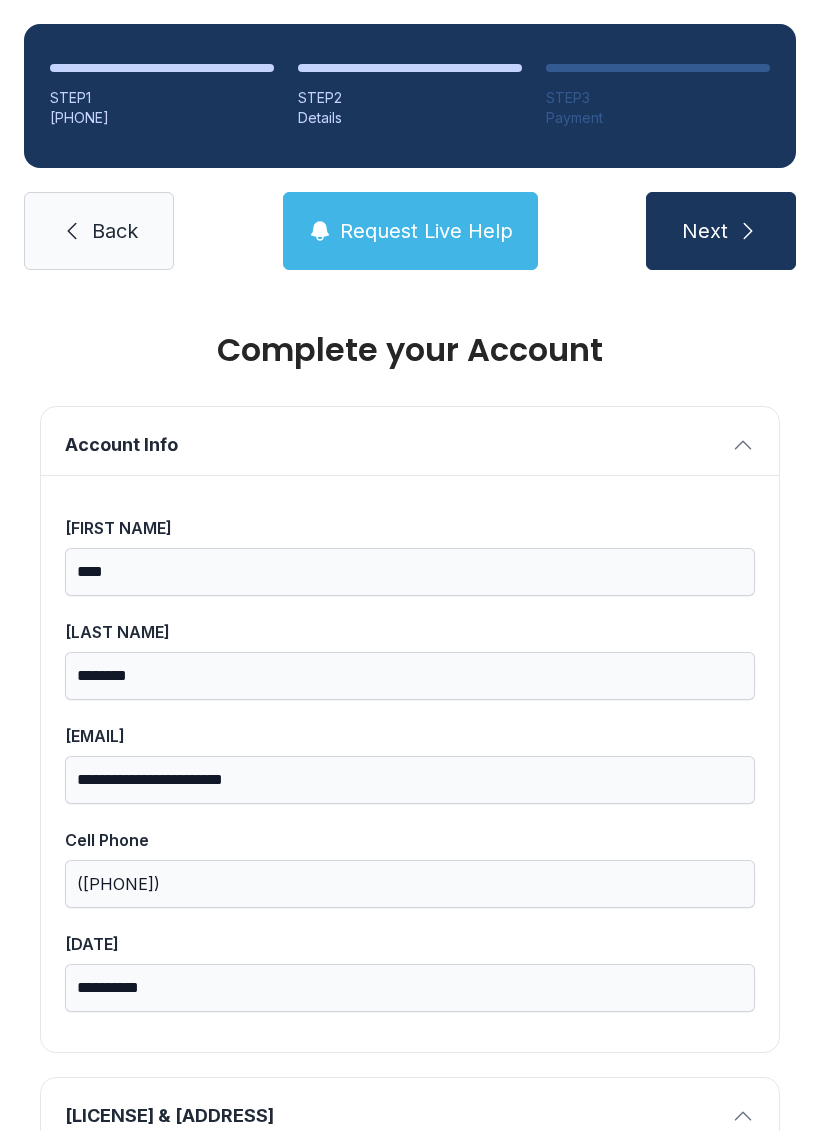 click on "Next" at bounding box center (705, 231) 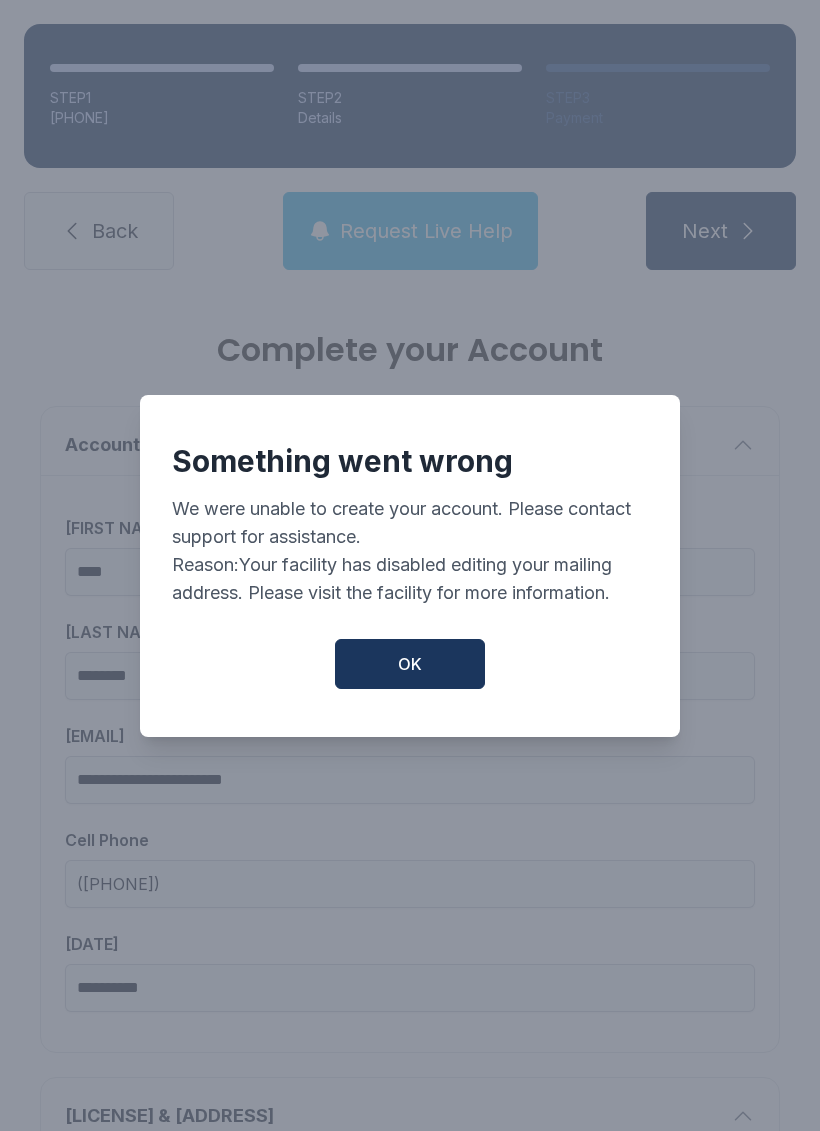 click on "OK" at bounding box center (410, 664) 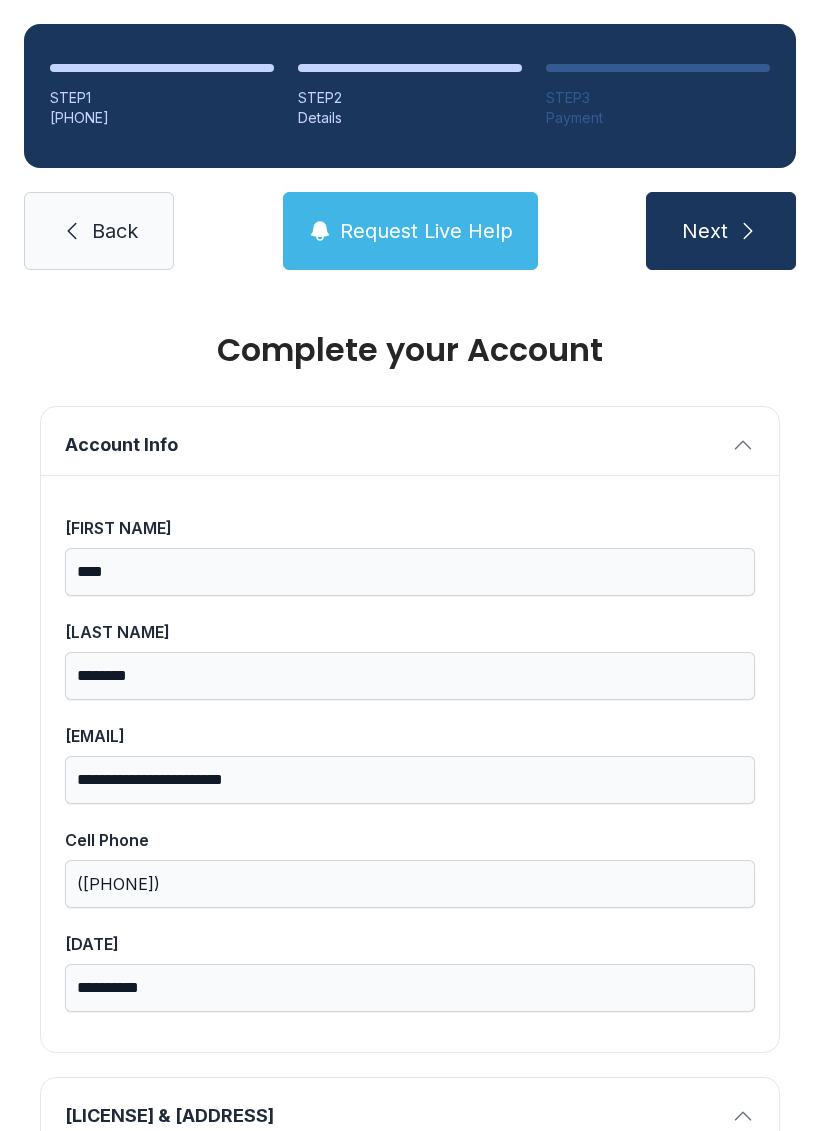 click on "Next" at bounding box center (721, 231) 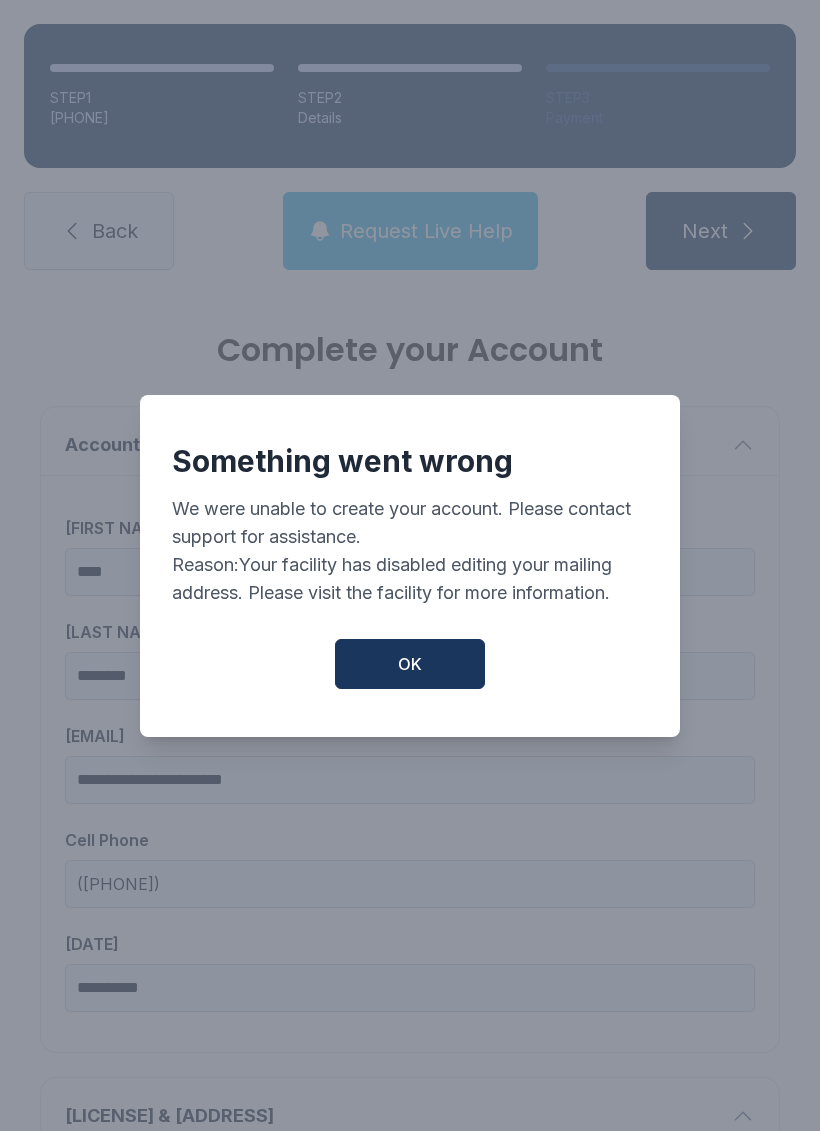 click on "OK" at bounding box center (410, 664) 